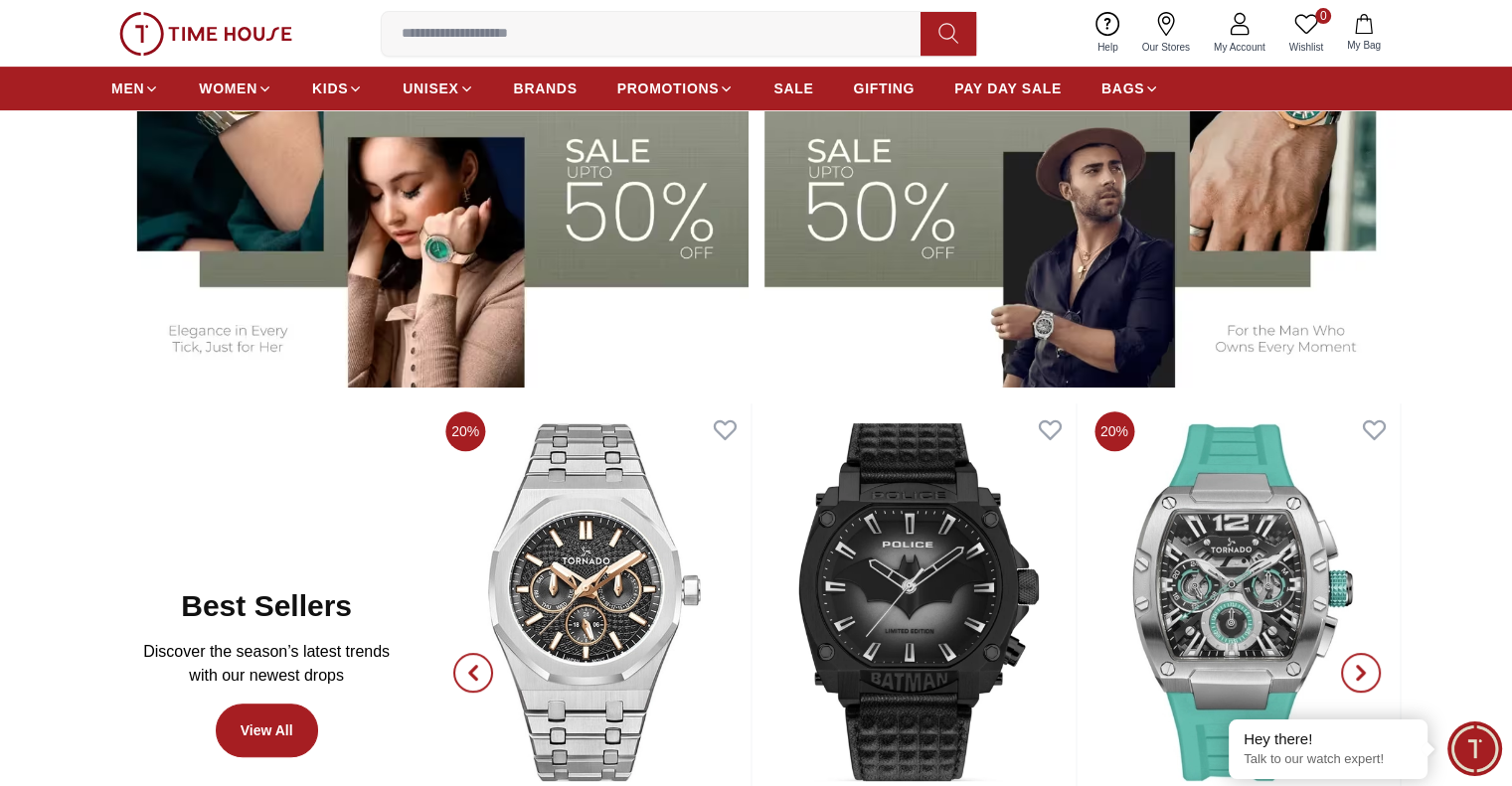 scroll, scrollTop: 795, scrollLeft: 0, axis: vertical 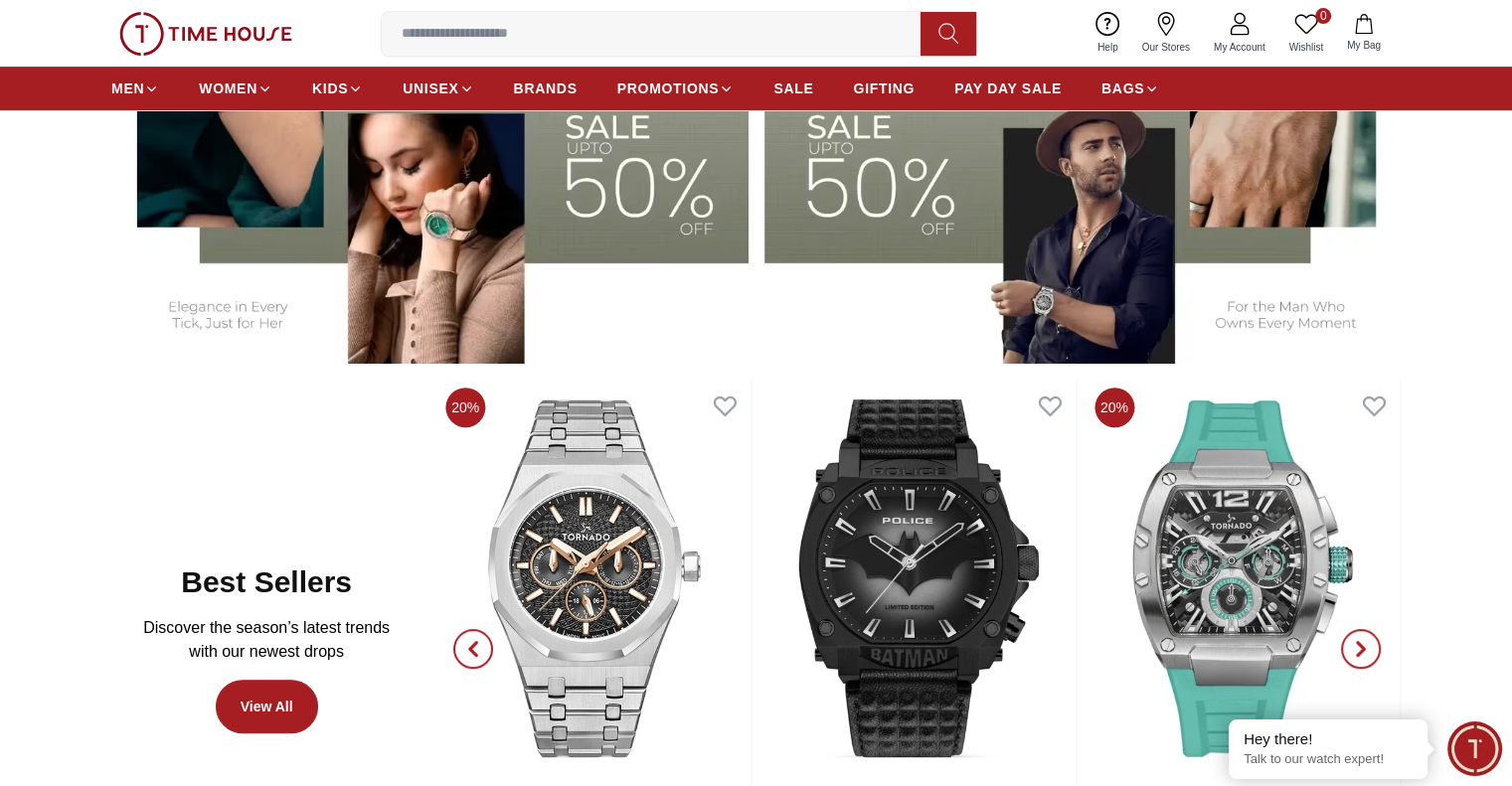 click at bounding box center (429, 143) 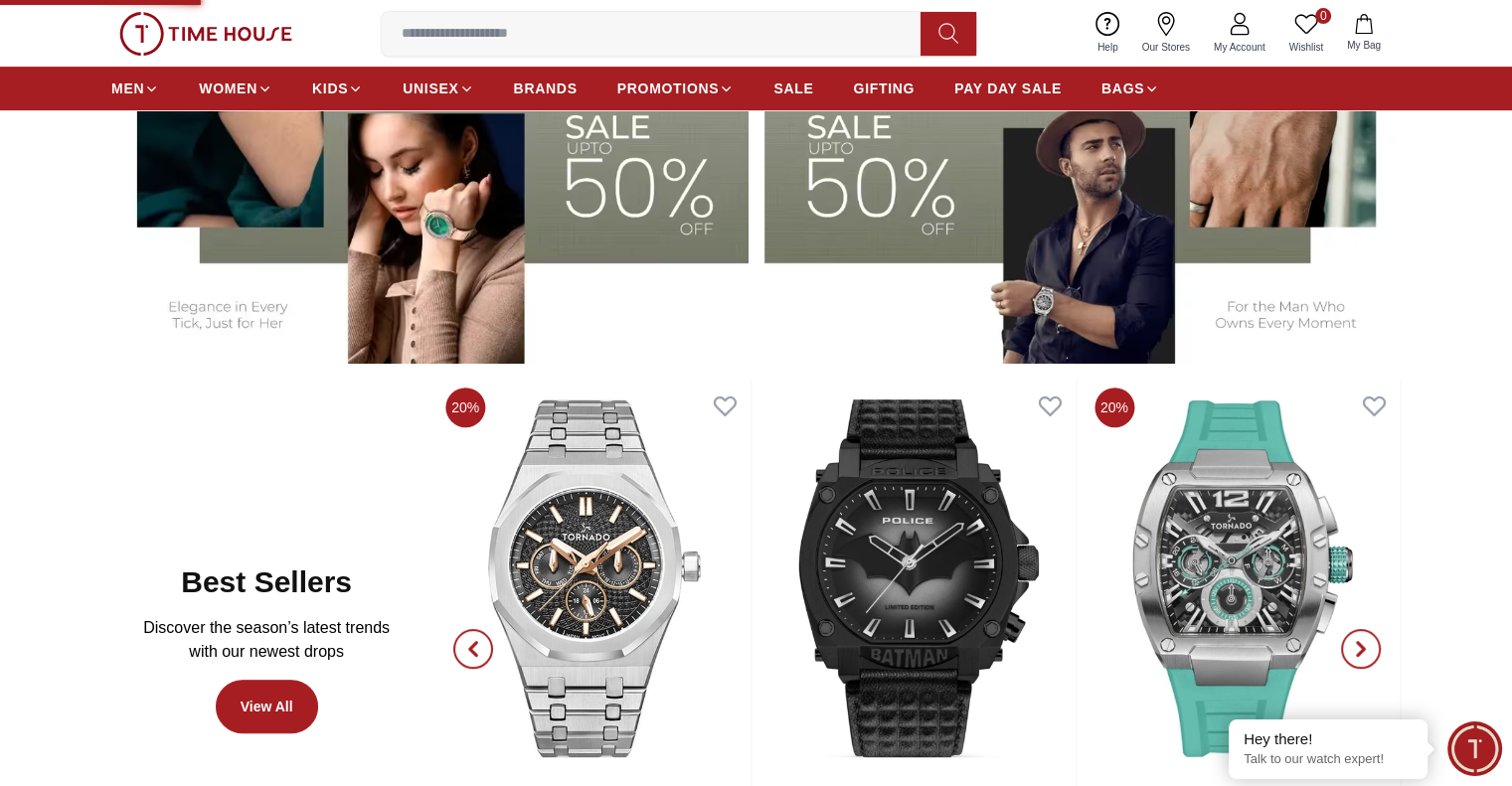 scroll, scrollTop: 0, scrollLeft: 0, axis: both 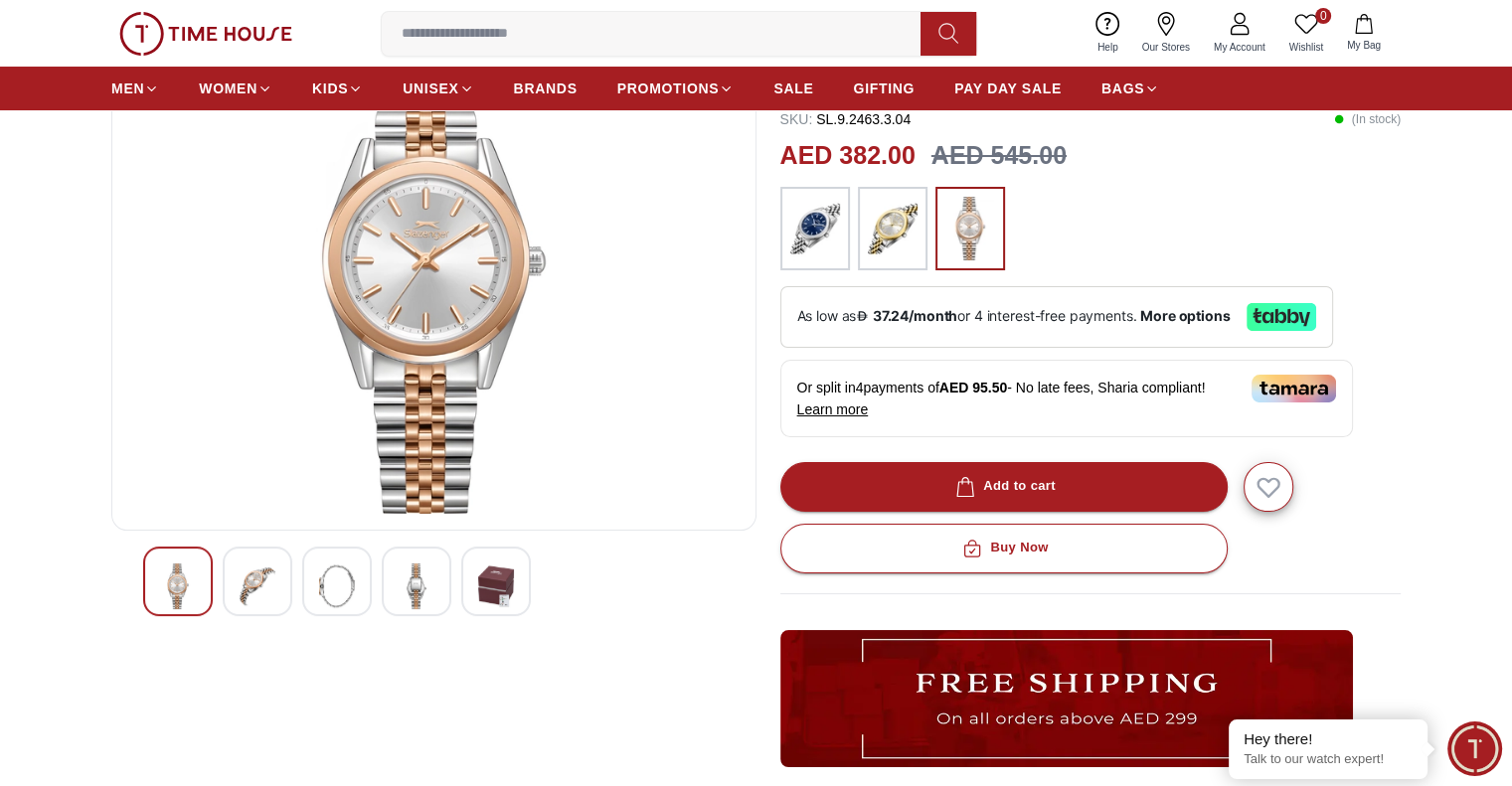 click at bounding box center [257, 586] 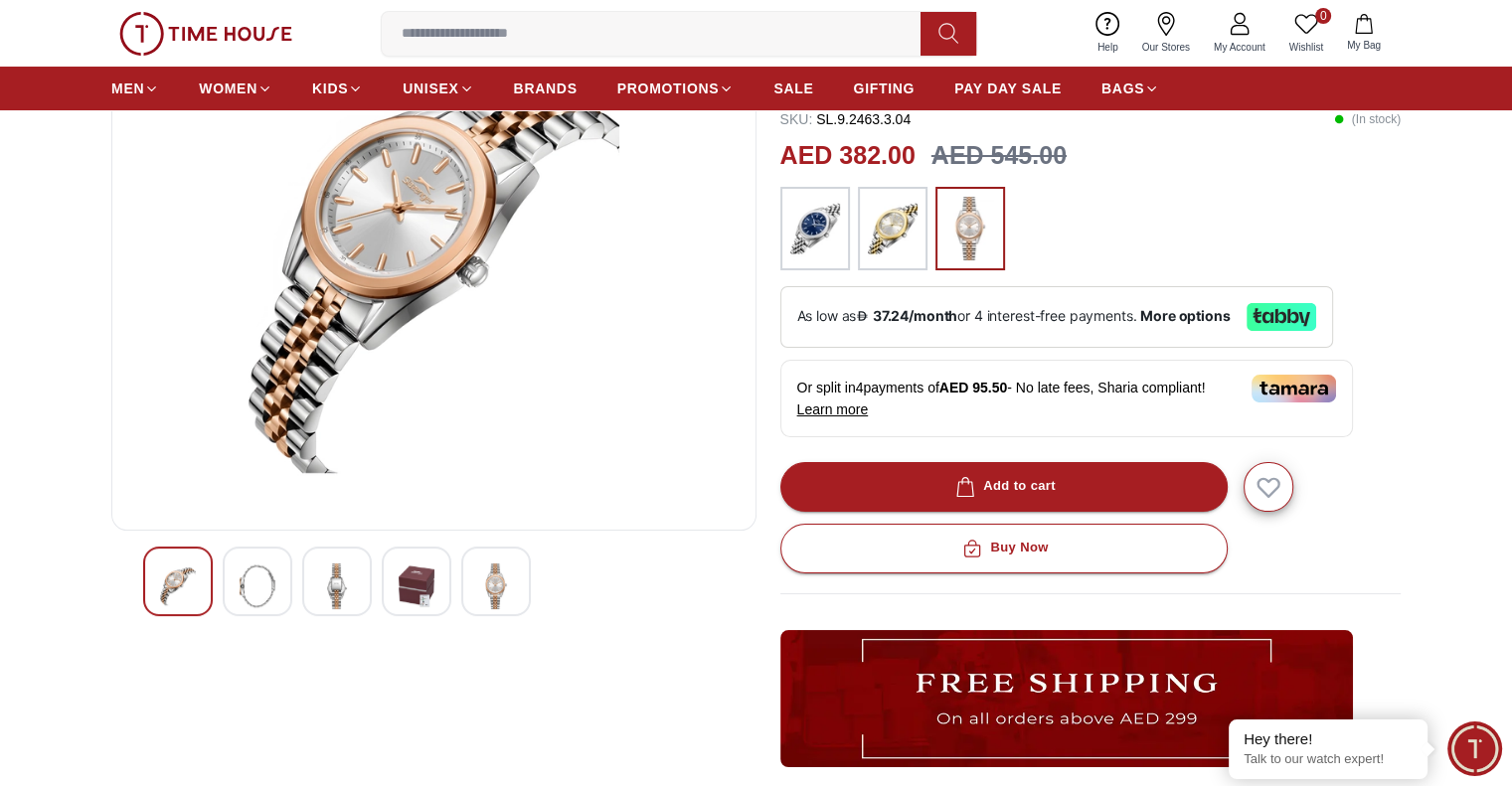 click at bounding box center (337, 586) 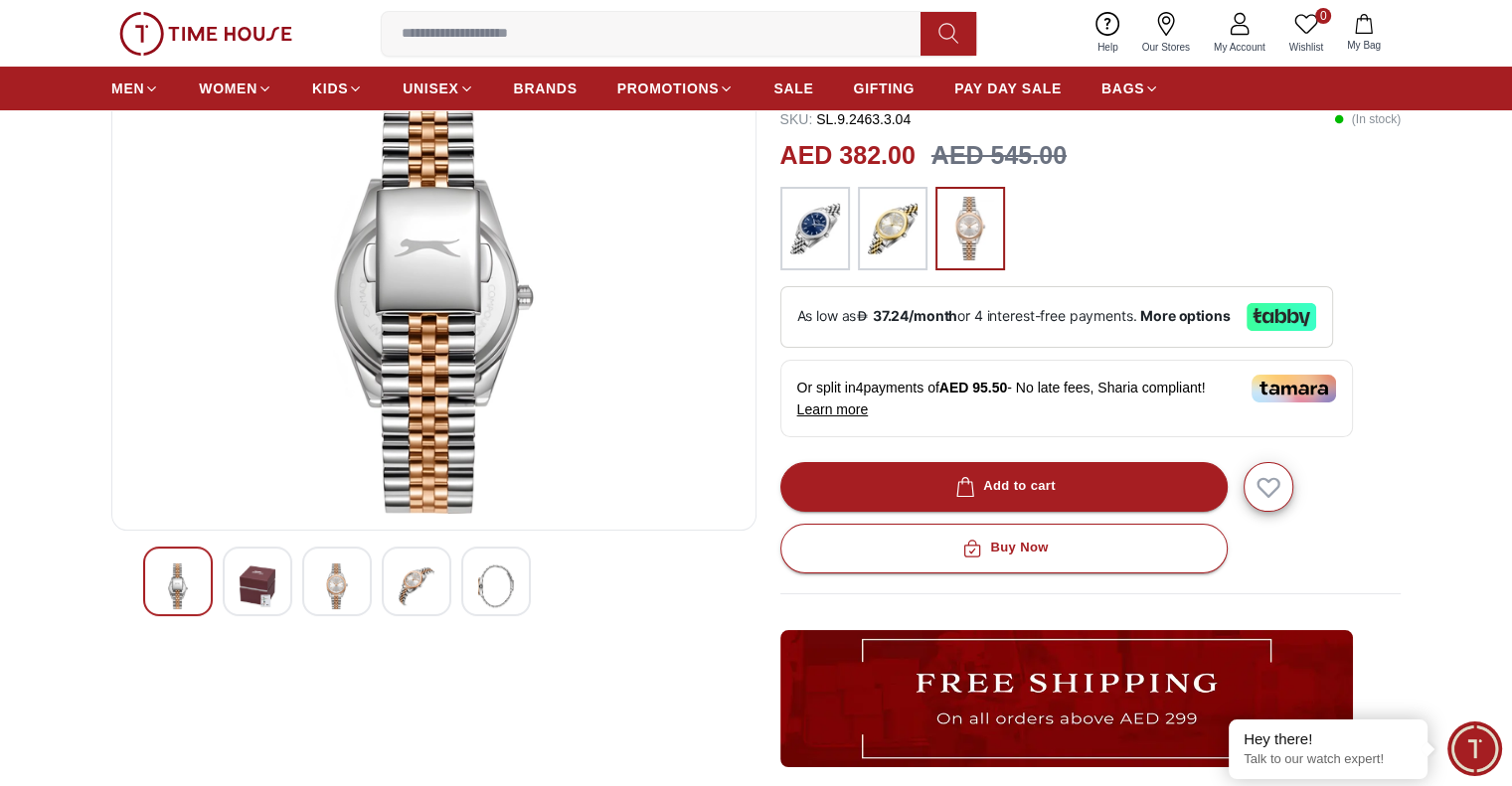 click at bounding box center (257, 586) 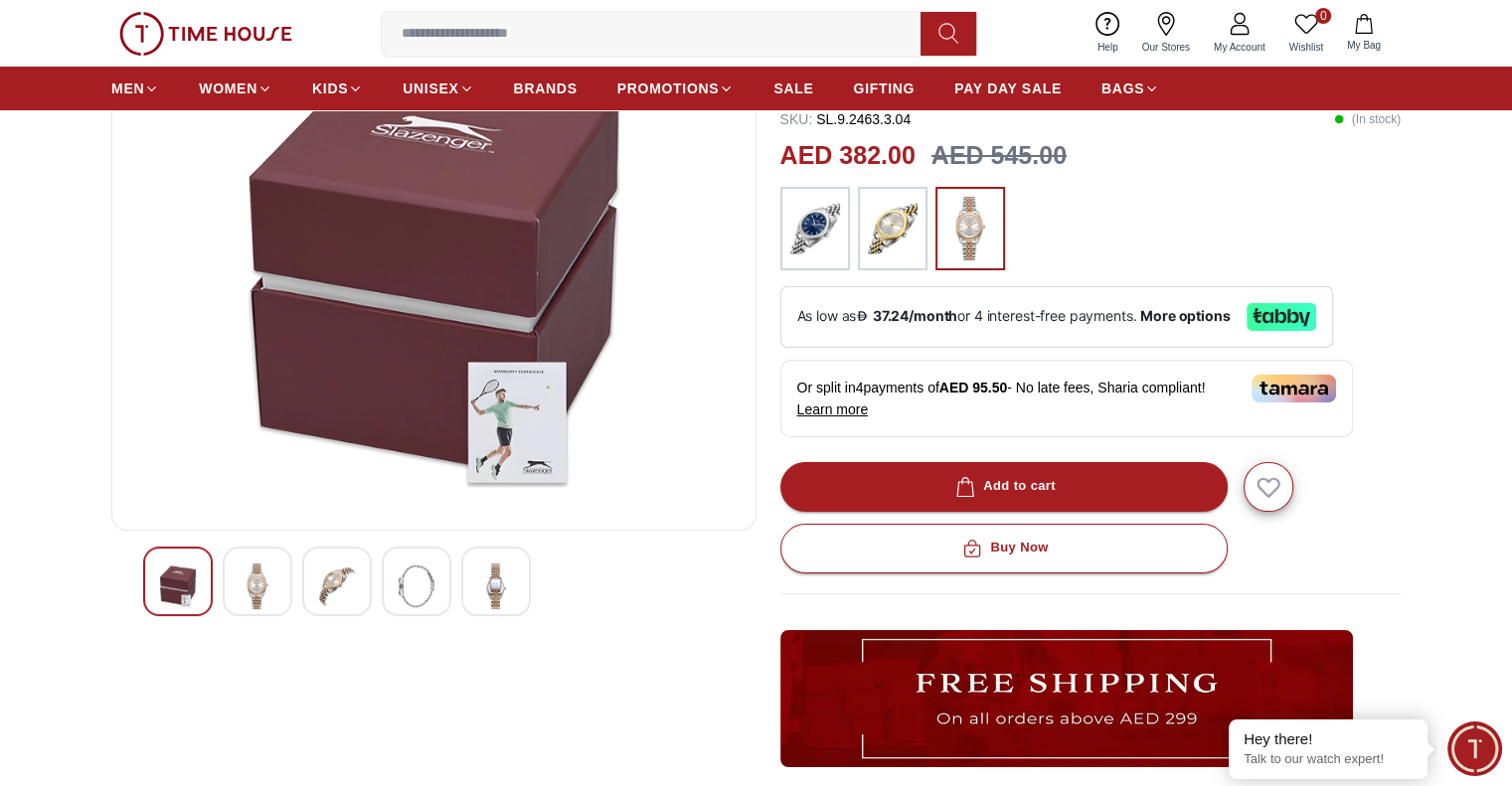 click at bounding box center [178, 586] 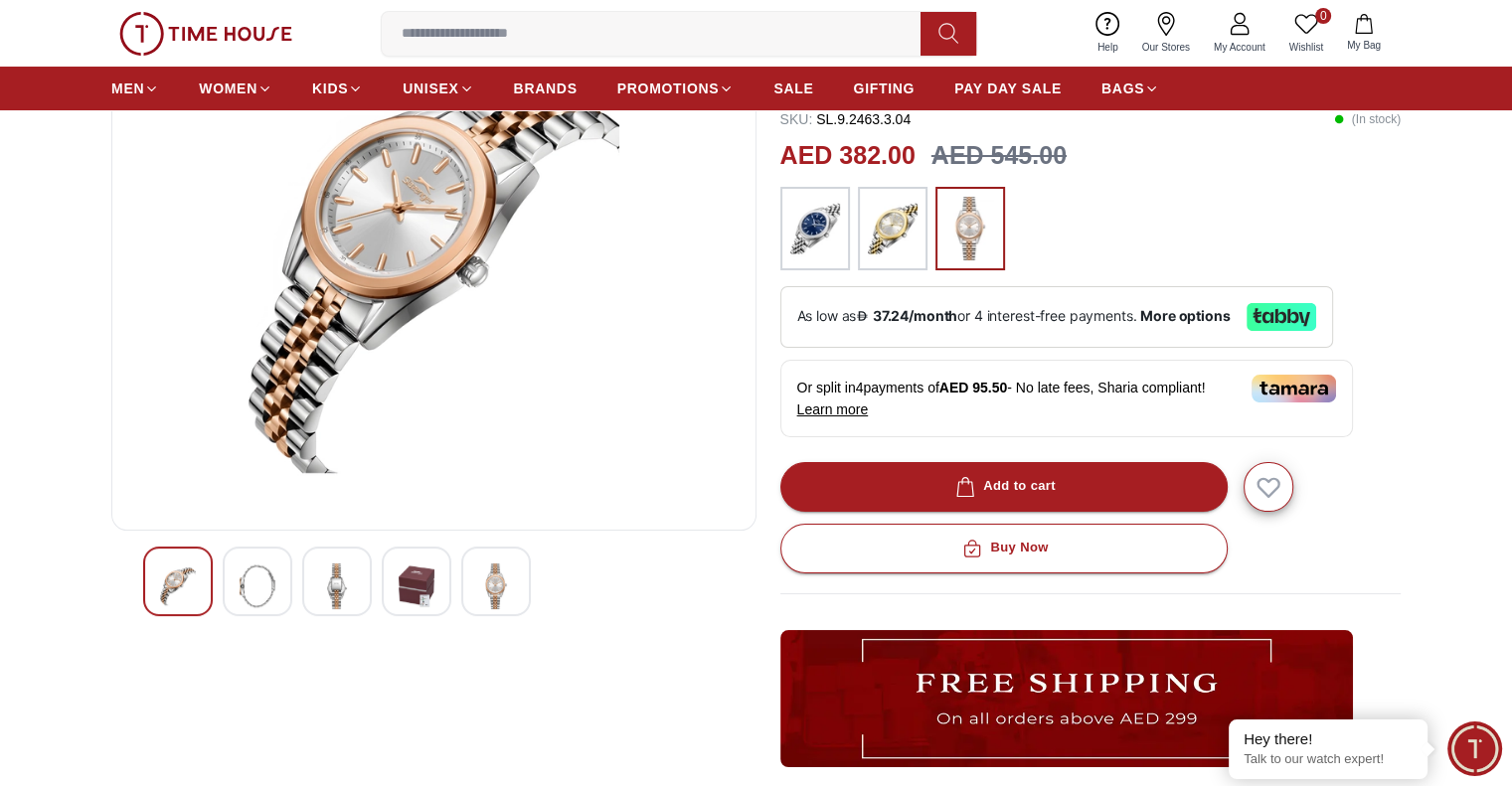 click at bounding box center (417, 586) 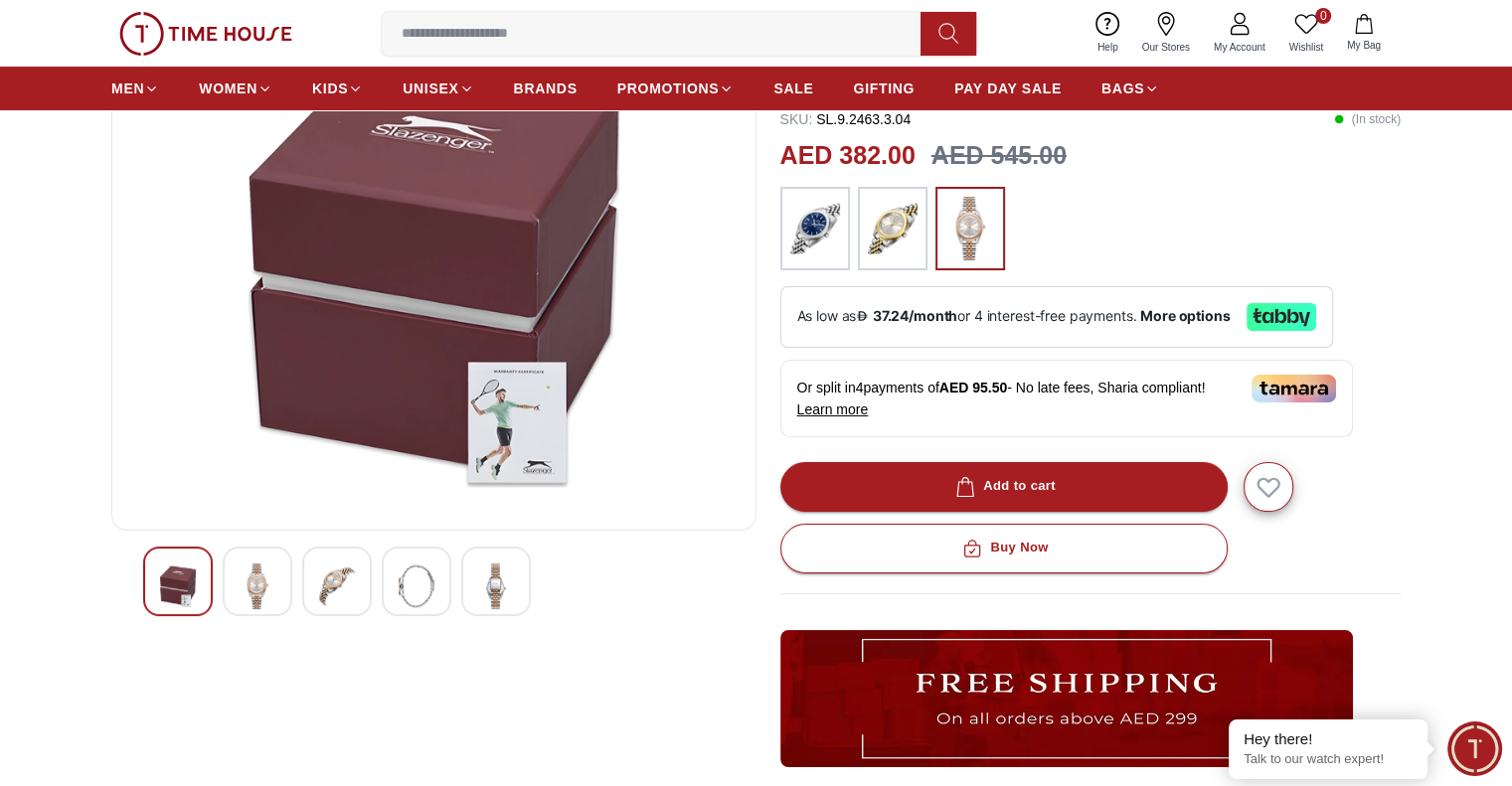 click at bounding box center [417, 586] 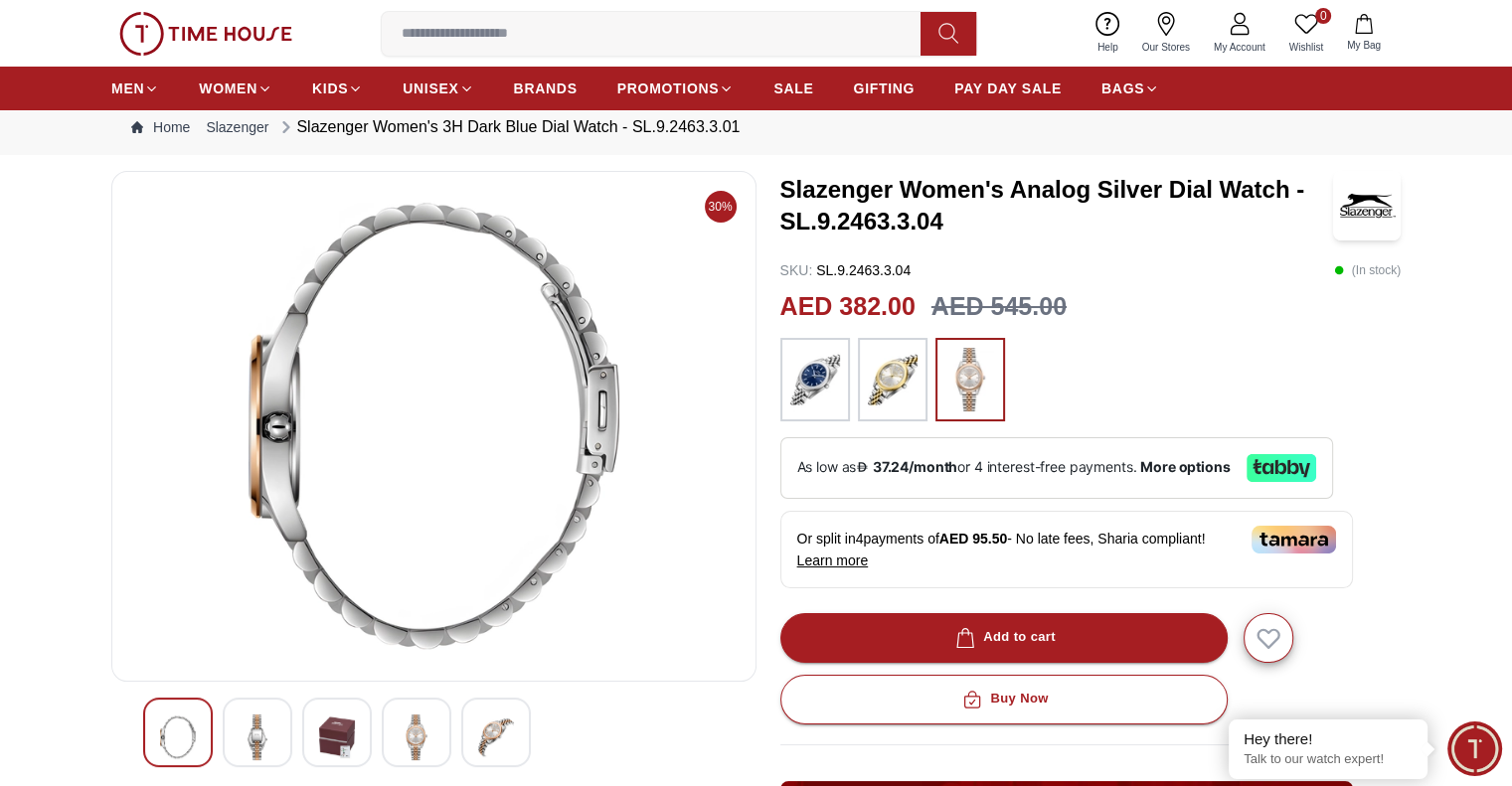scroll, scrollTop: 0, scrollLeft: 0, axis: both 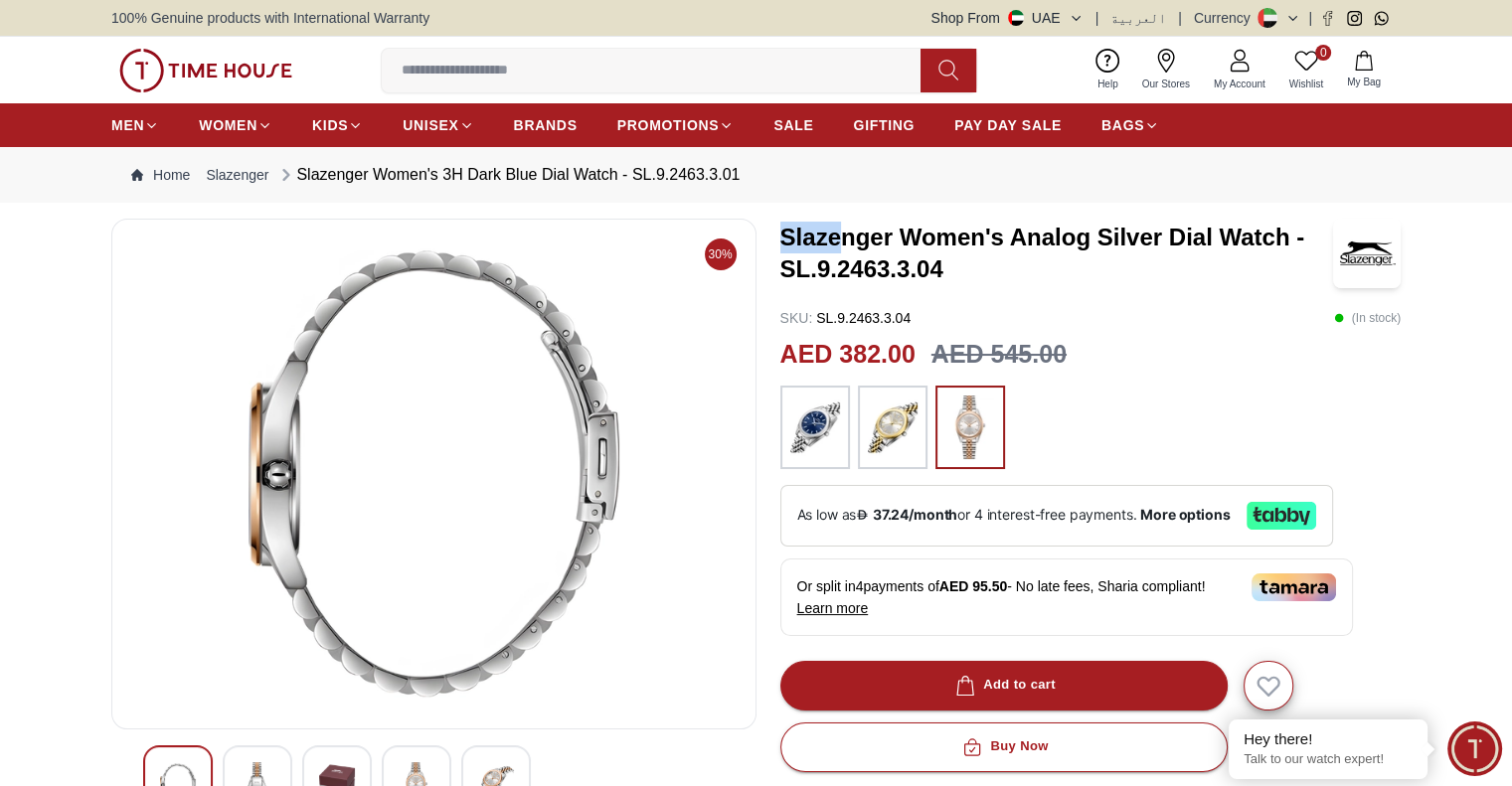 drag, startPoint x: 777, startPoint y: 234, endPoint x: 851, endPoint y: 237, distance: 74.06079 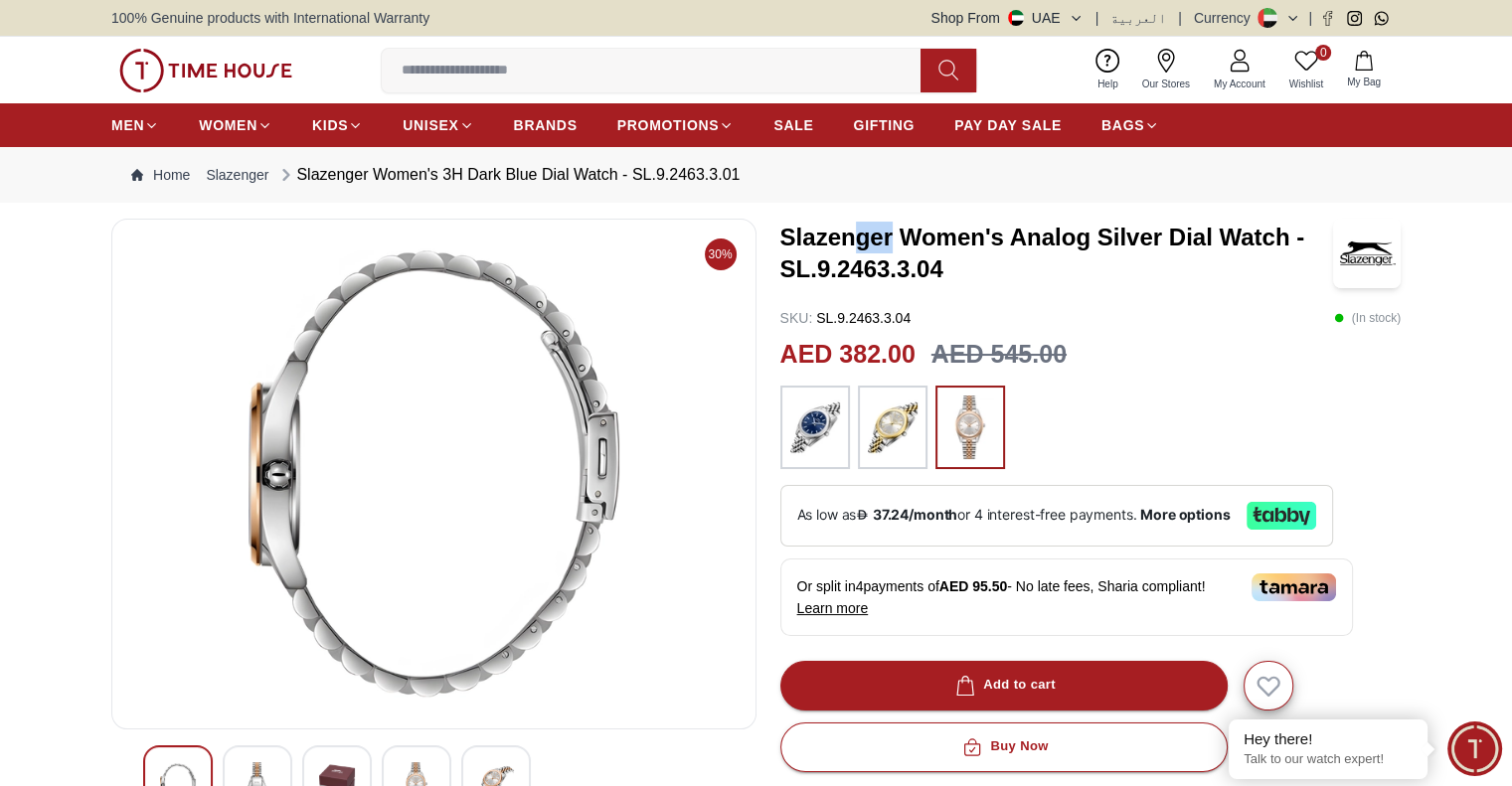 drag, startPoint x: 851, startPoint y: 237, endPoint x: 891, endPoint y: 233, distance: 40.199502 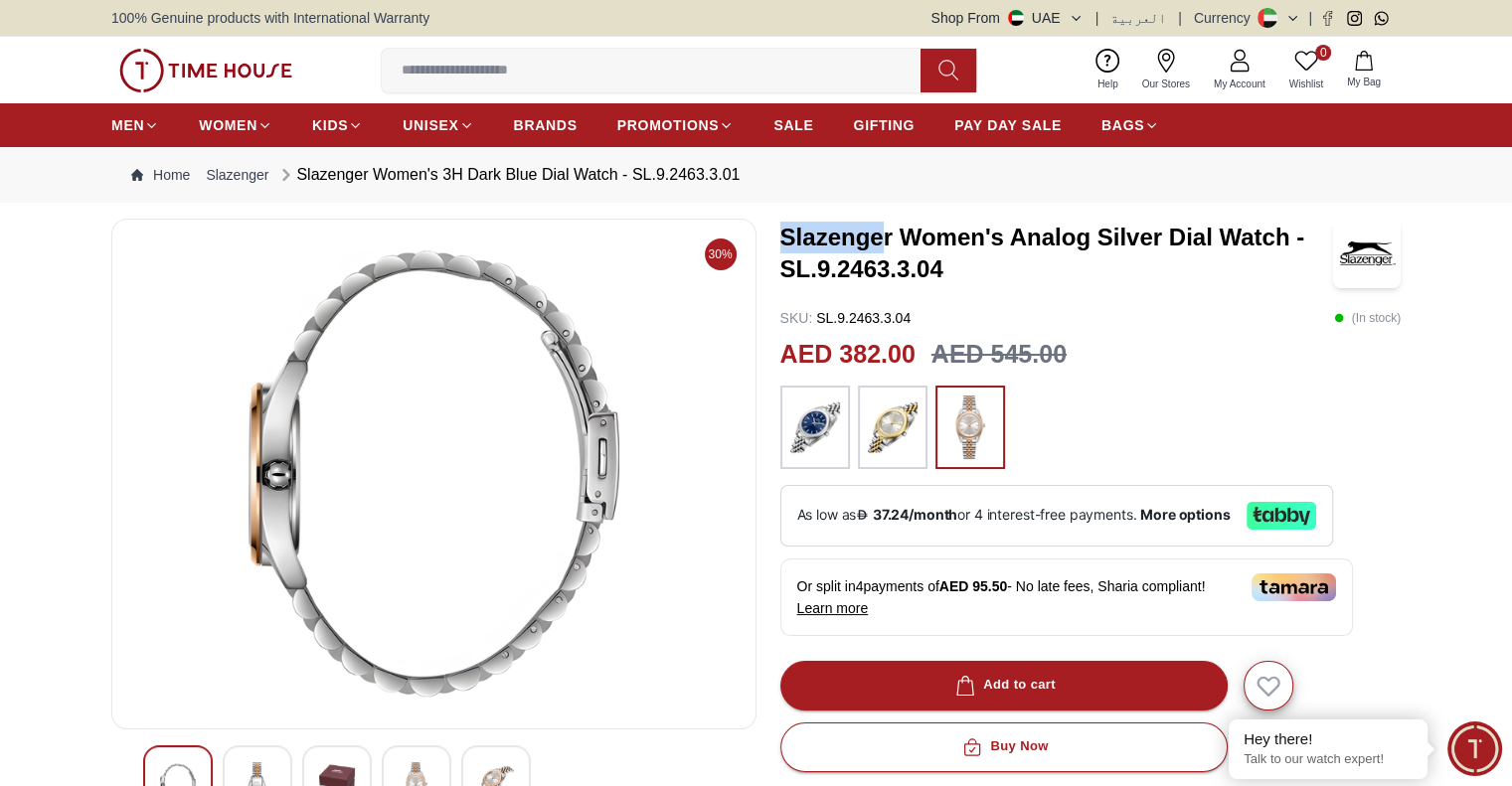 drag, startPoint x: 781, startPoint y: 236, endPoint x: 883, endPoint y: 241, distance: 102.122475 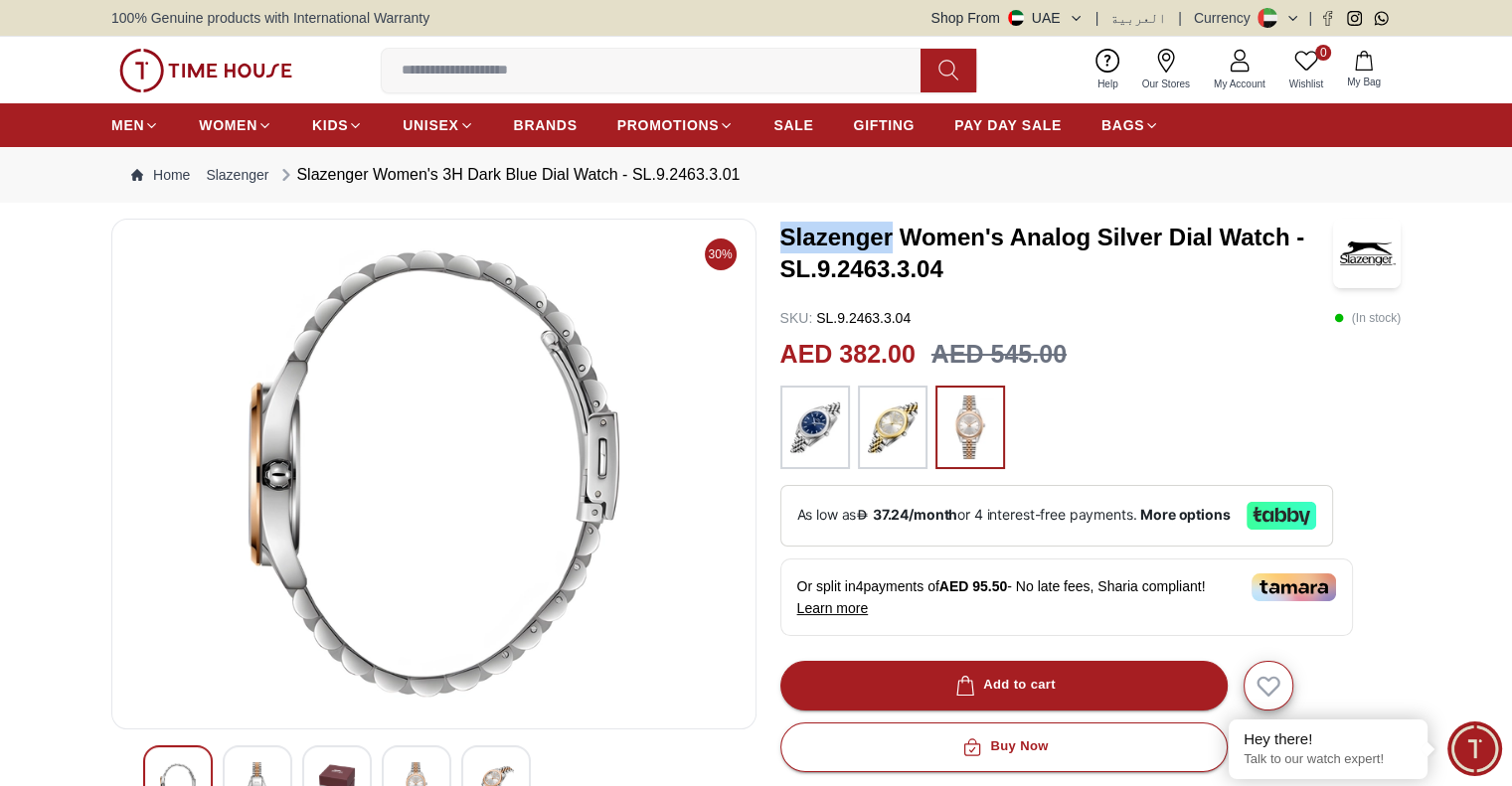 drag, startPoint x: 891, startPoint y: 241, endPoint x: 787, endPoint y: 239, distance: 104.019229 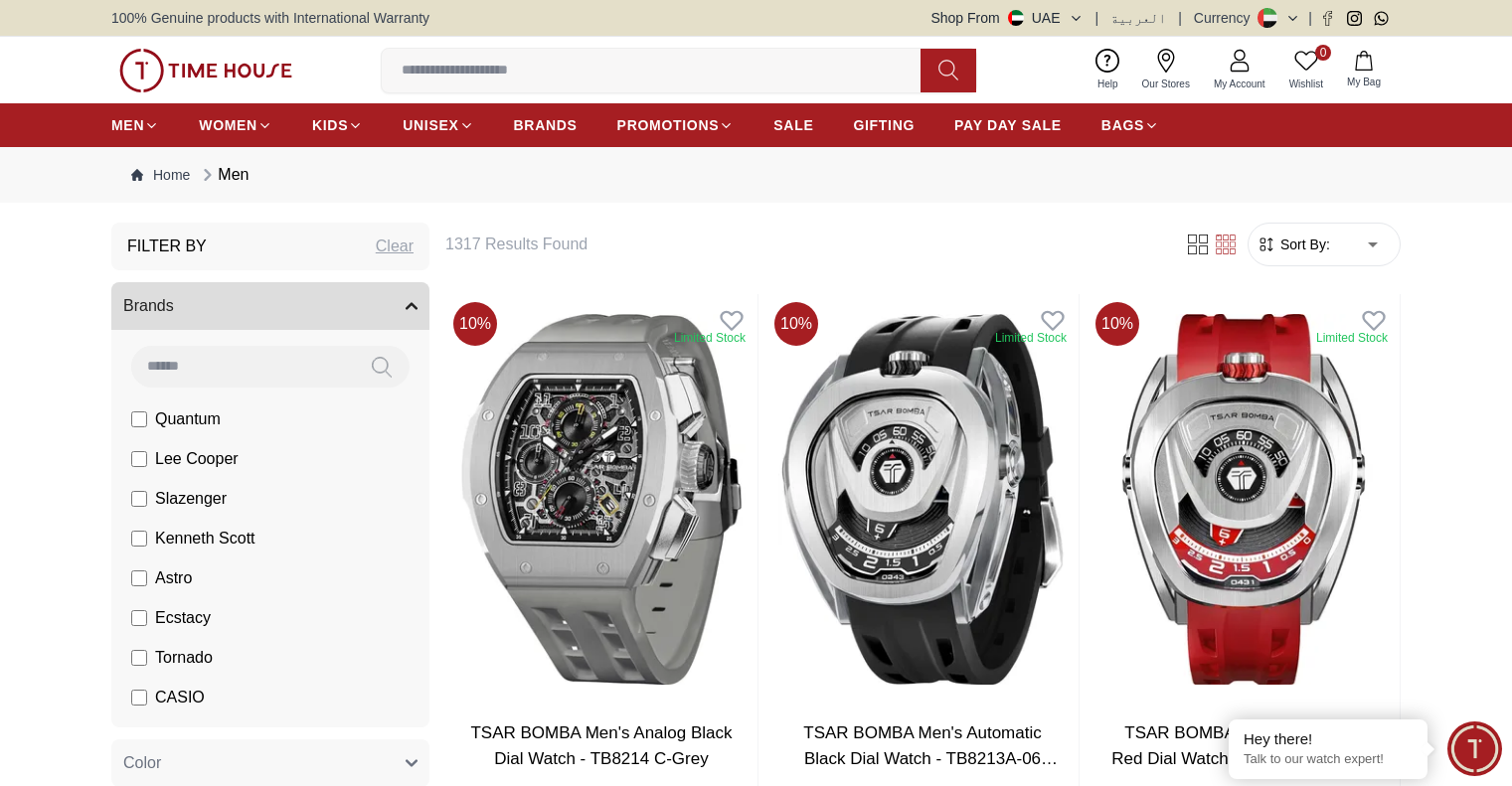 scroll, scrollTop: 0, scrollLeft: 0, axis: both 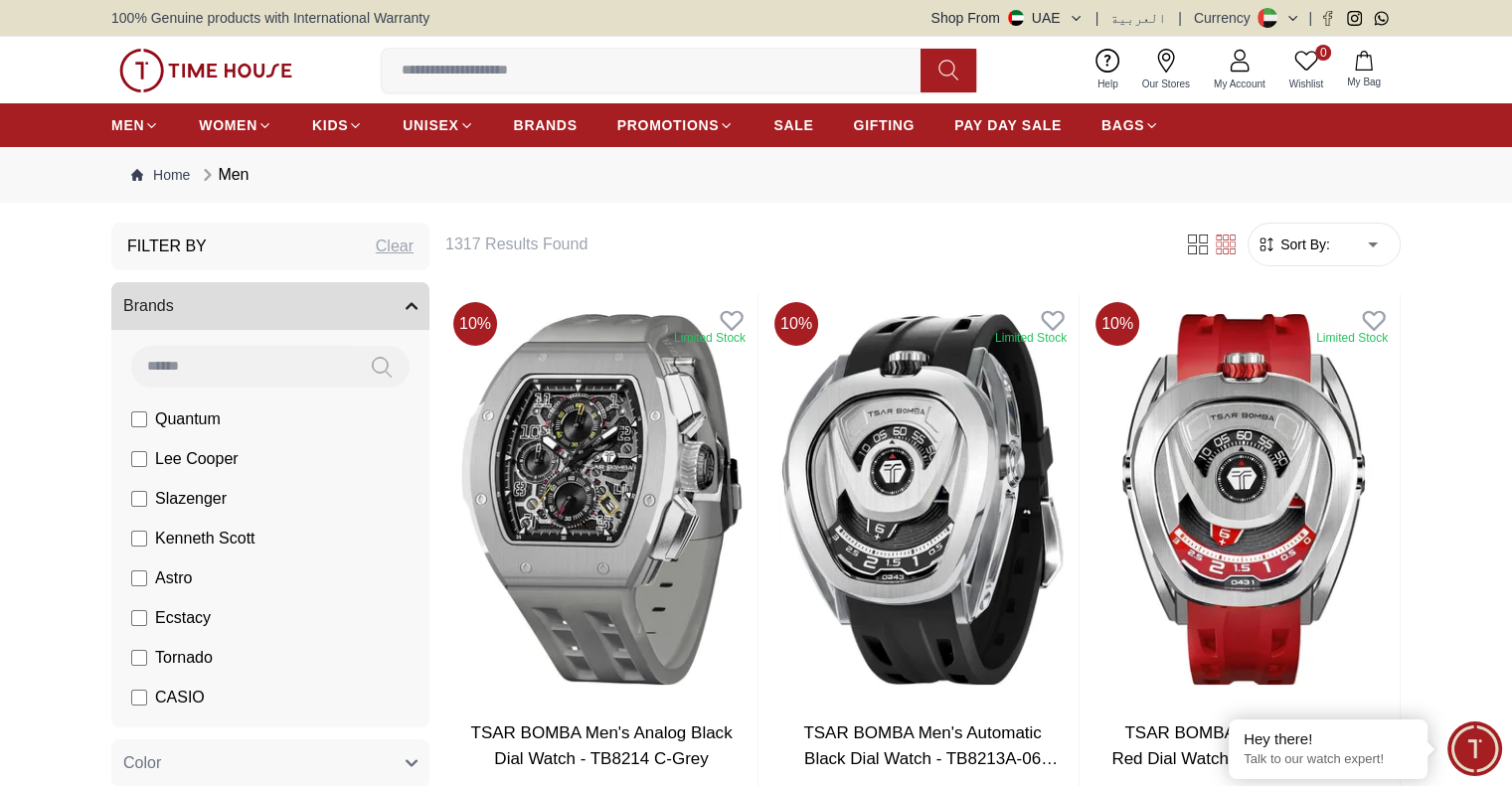 click on "Sort By:" at bounding box center [1303, 244] 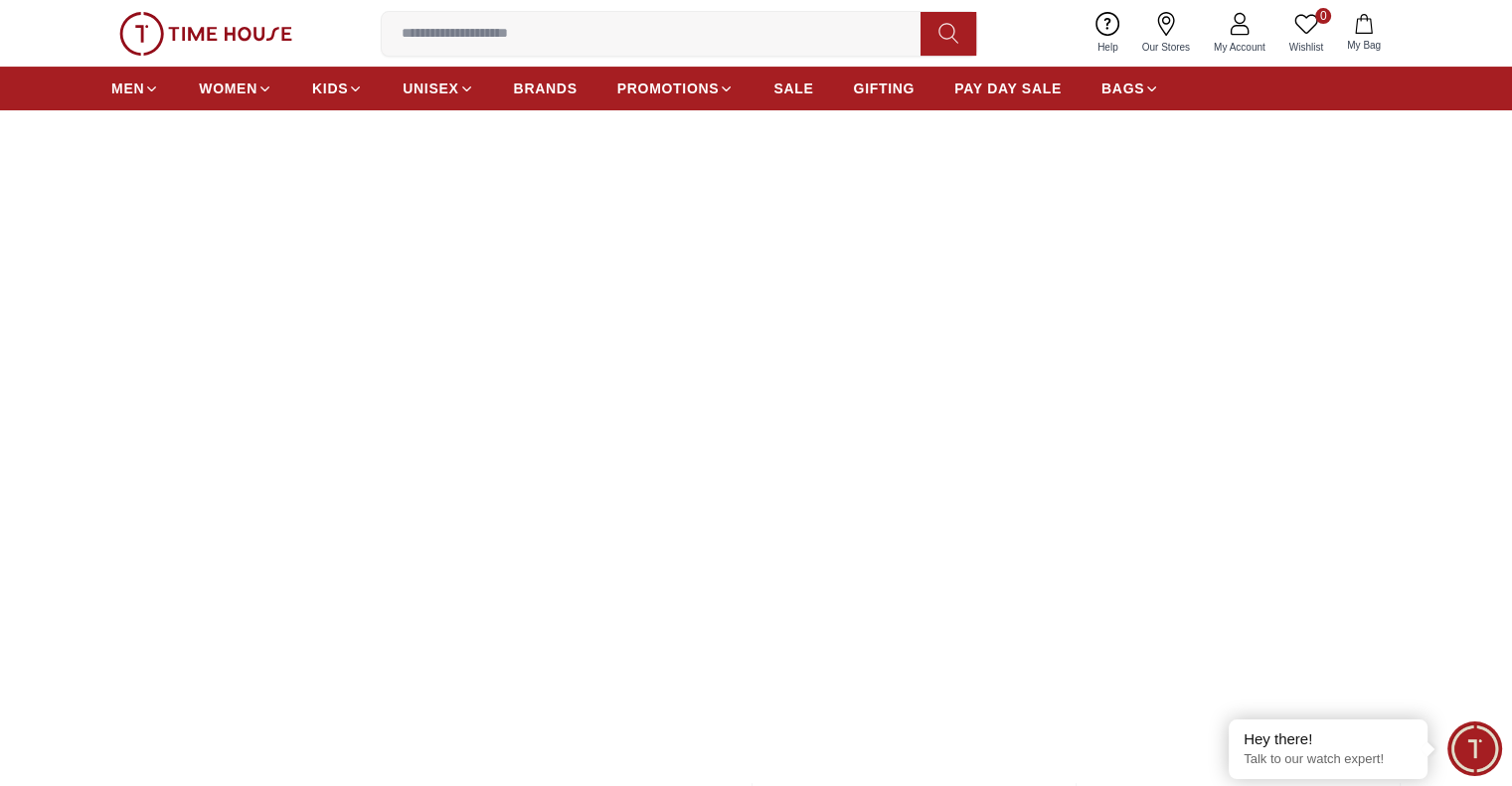 scroll, scrollTop: 397, scrollLeft: 0, axis: vertical 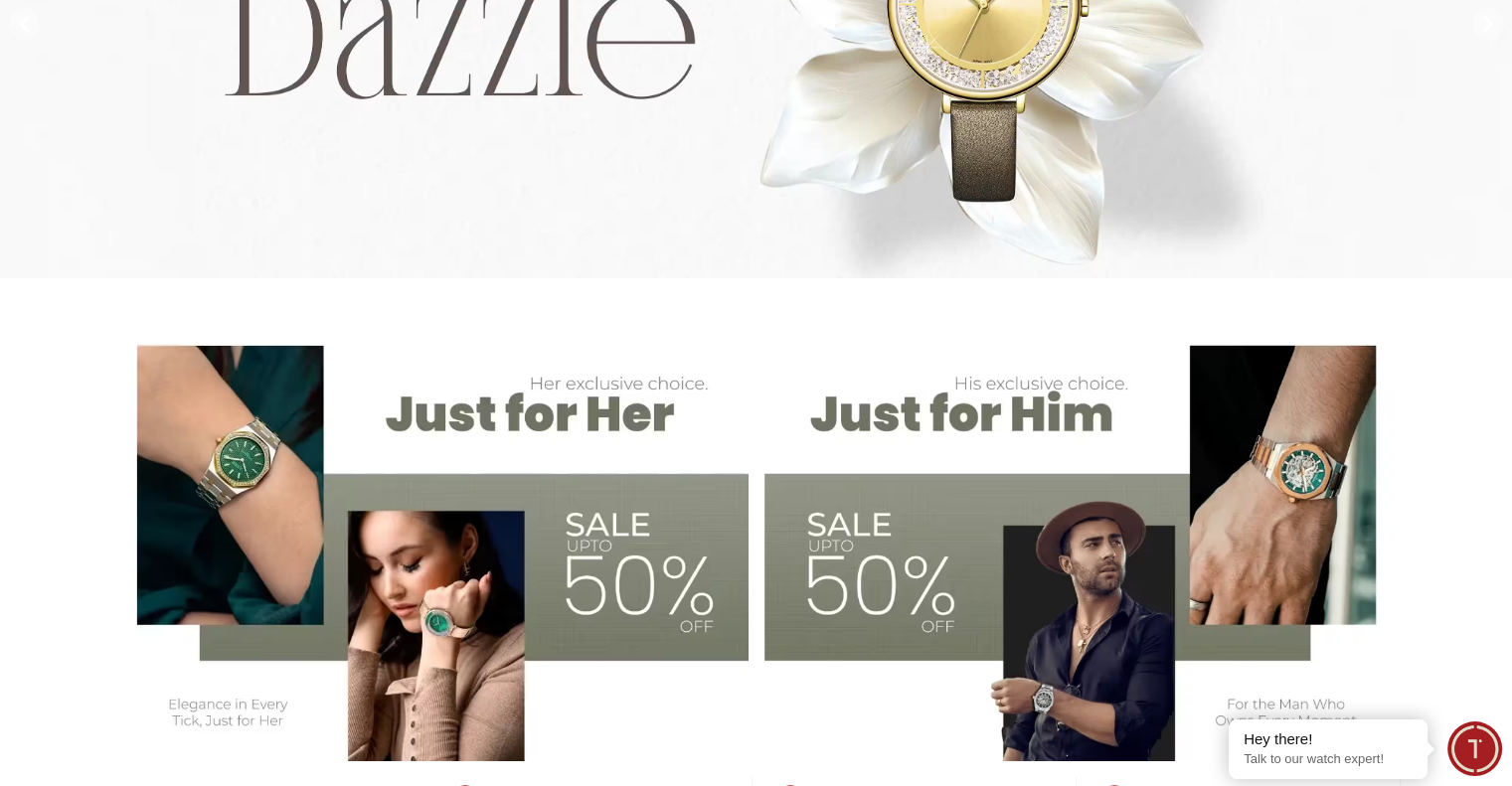 click at bounding box center (1083, 541) 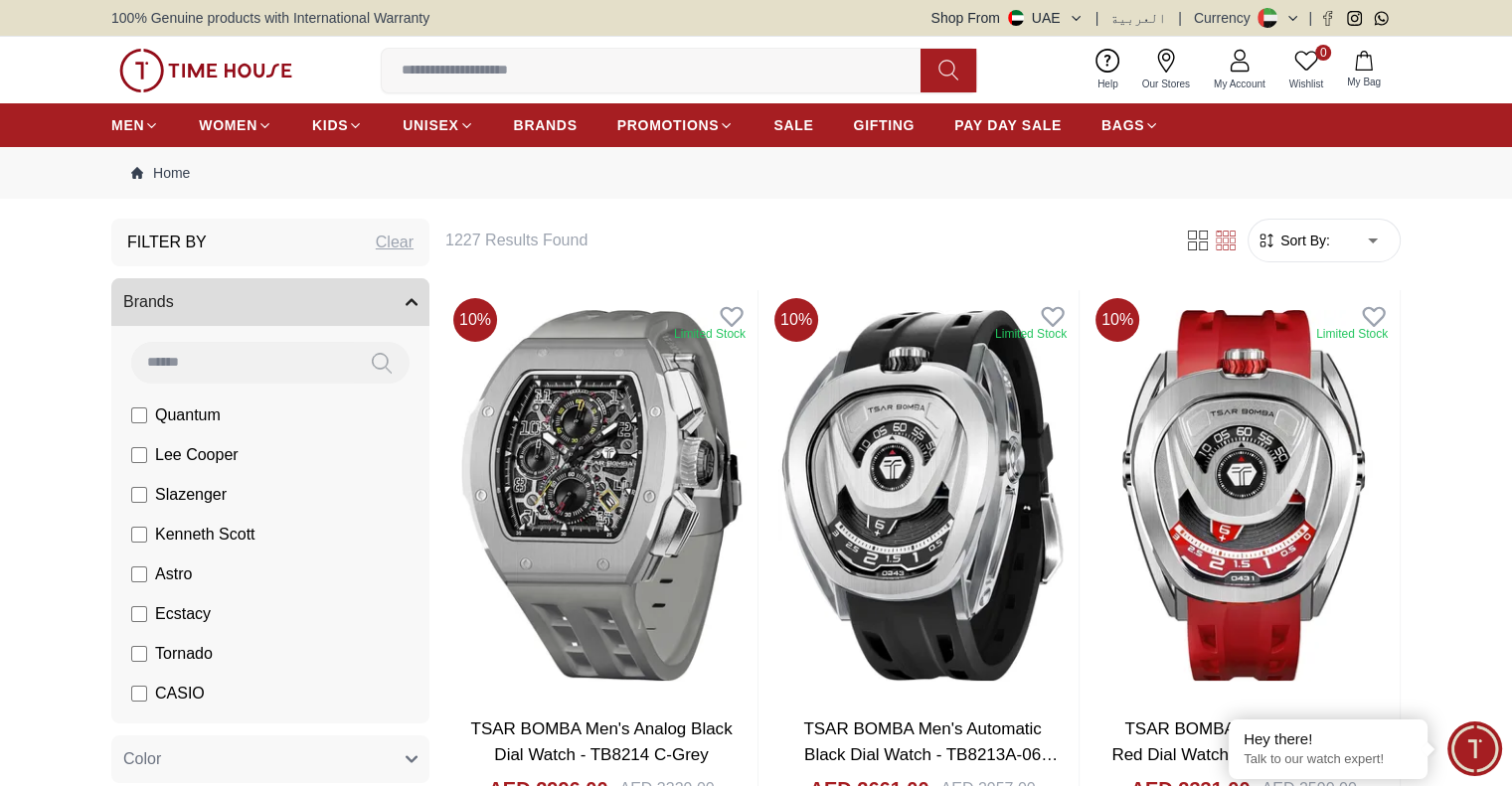 scroll, scrollTop: 99, scrollLeft: 0, axis: vertical 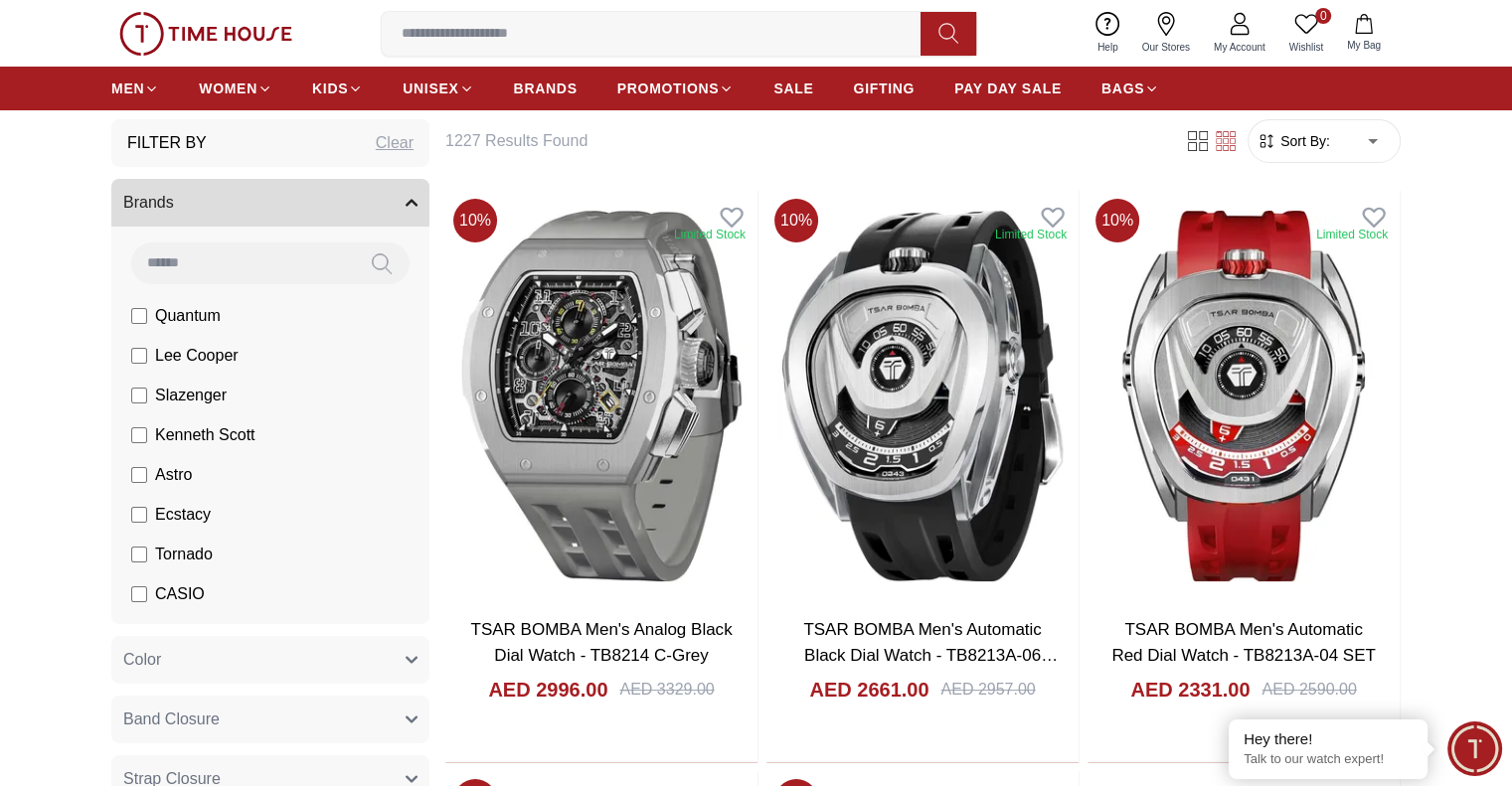 click on "Sort By:" at bounding box center [1303, 141] 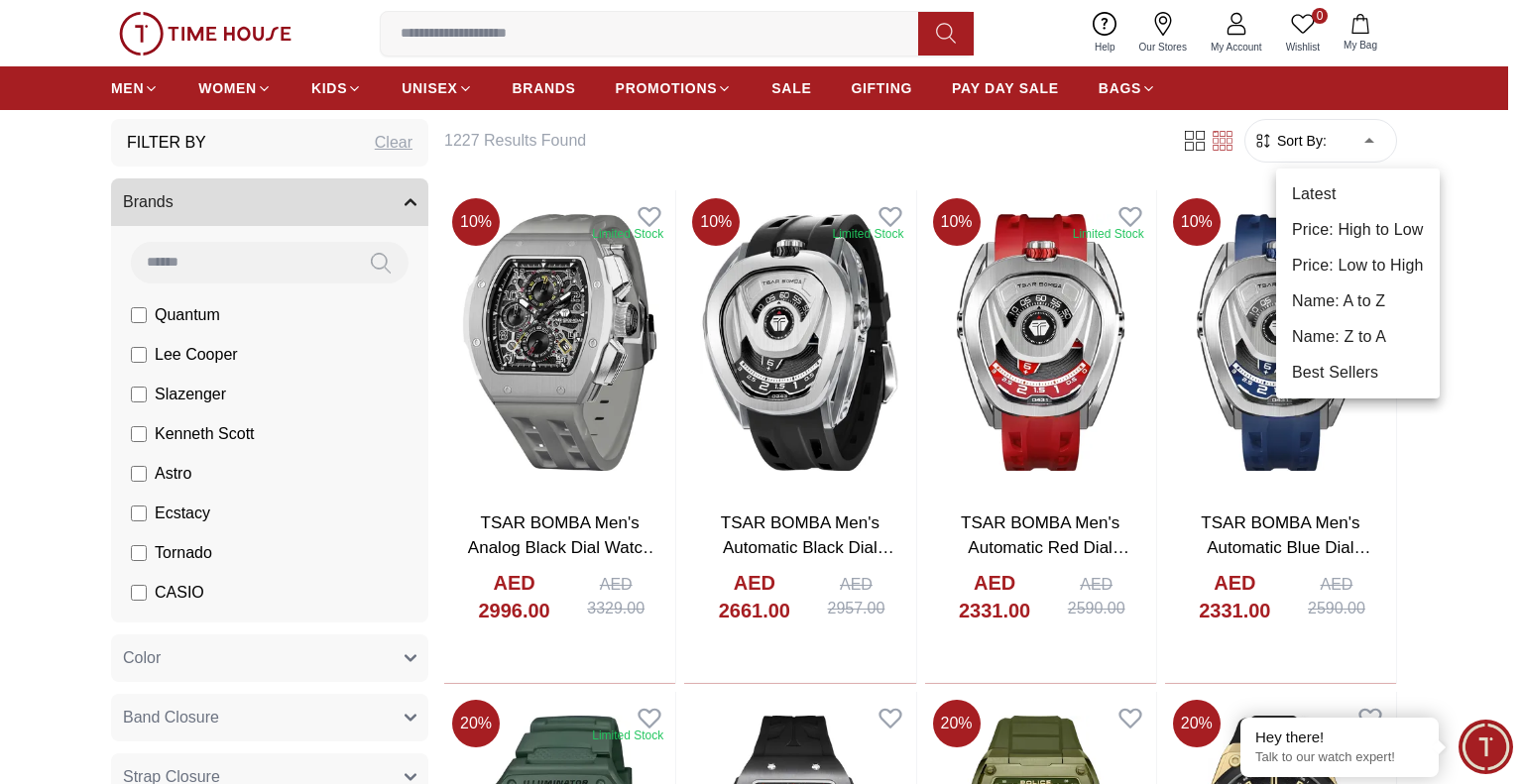 click on "Price: Low to High" at bounding box center (1357, 266) 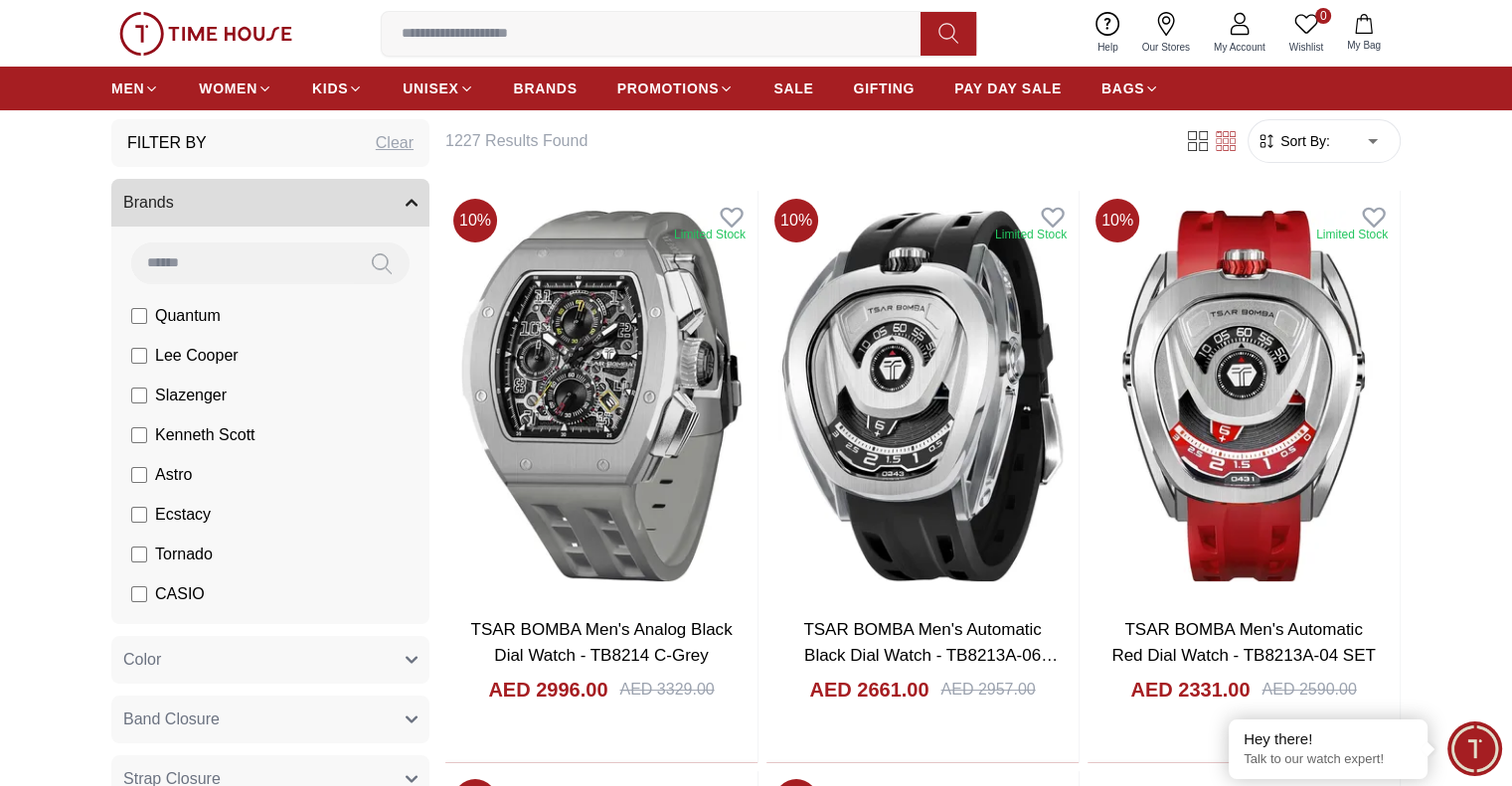 type on "*" 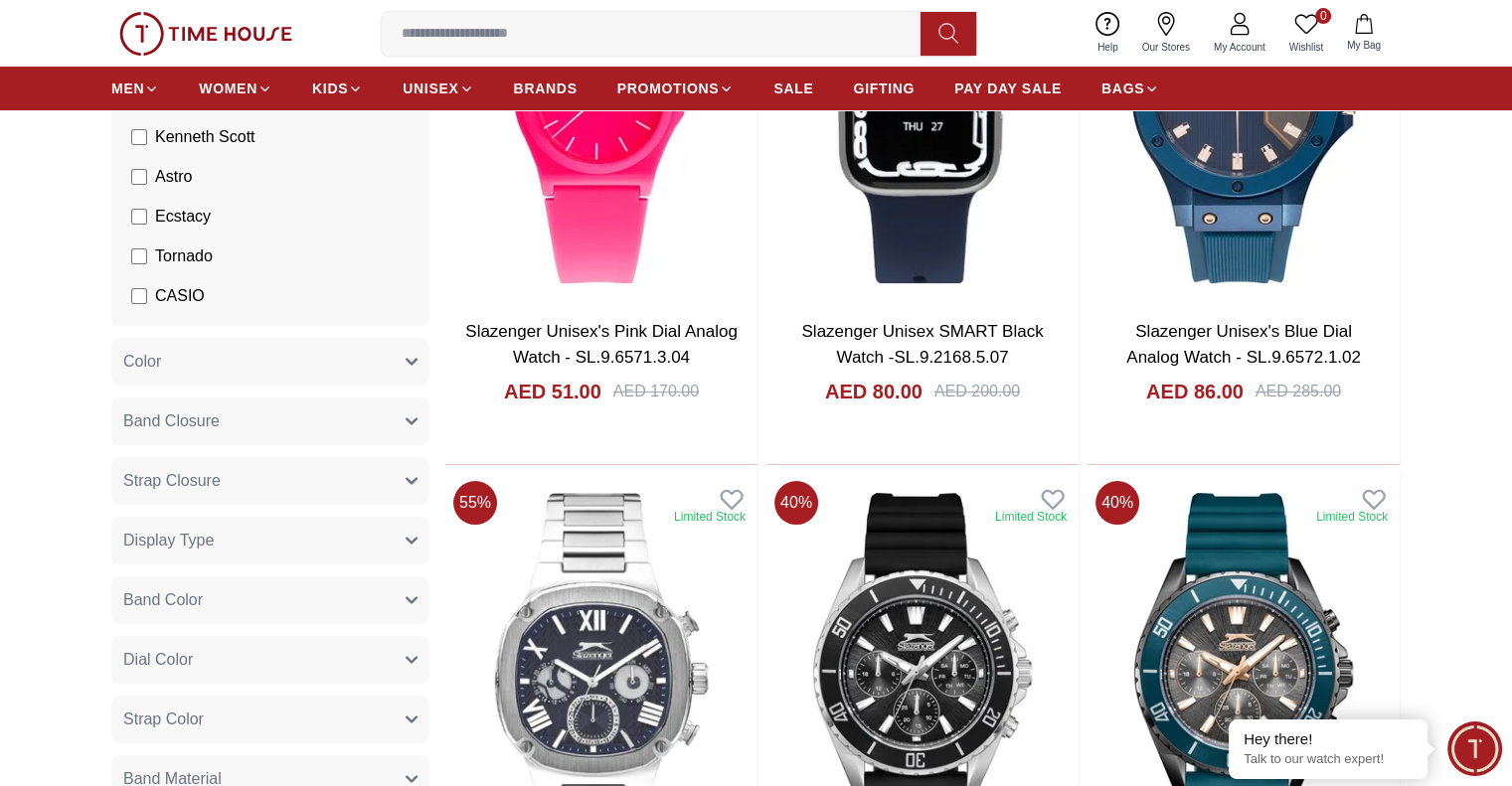 scroll, scrollTop: 596, scrollLeft: 0, axis: vertical 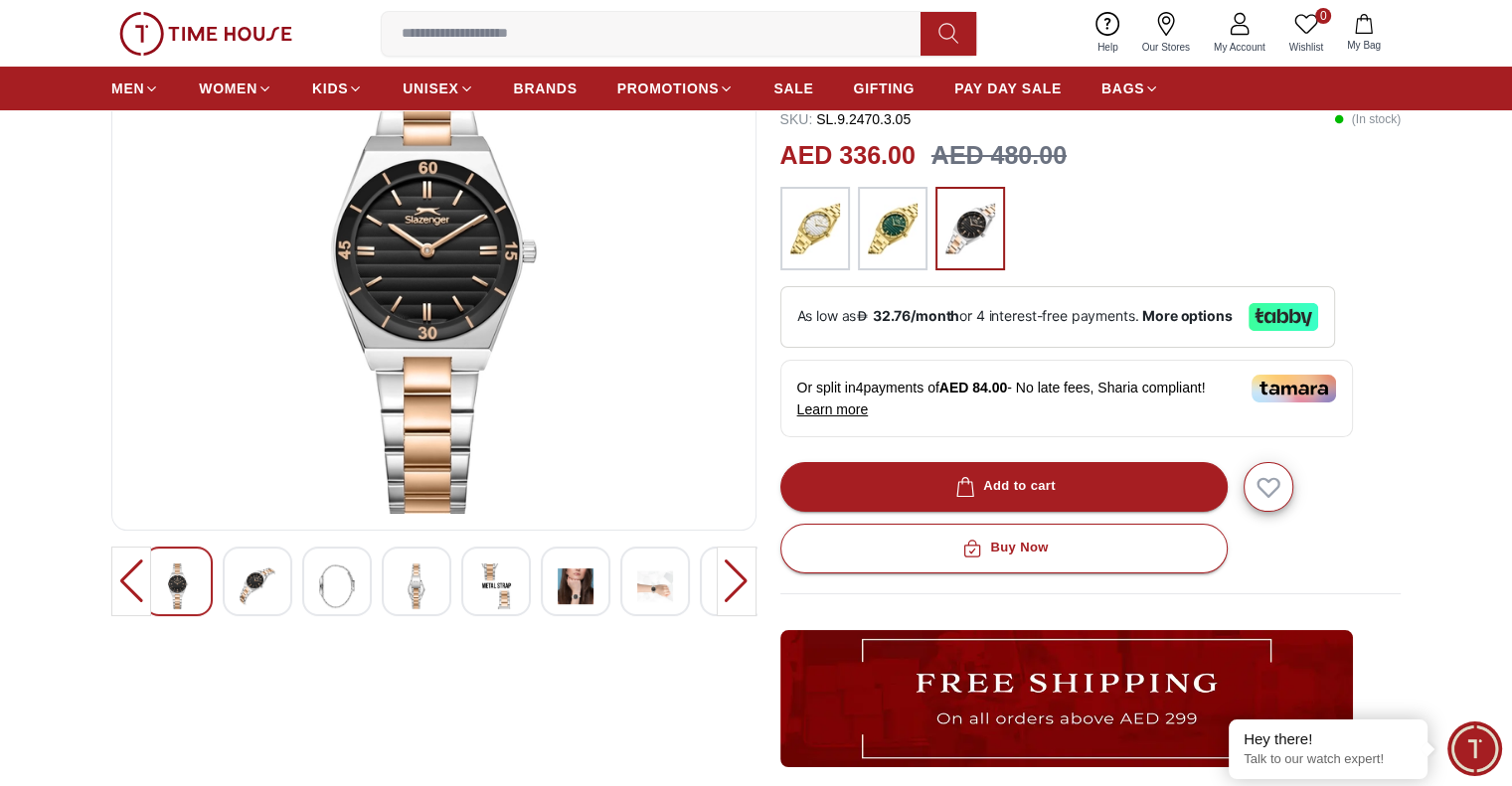click at bounding box center [257, 586] 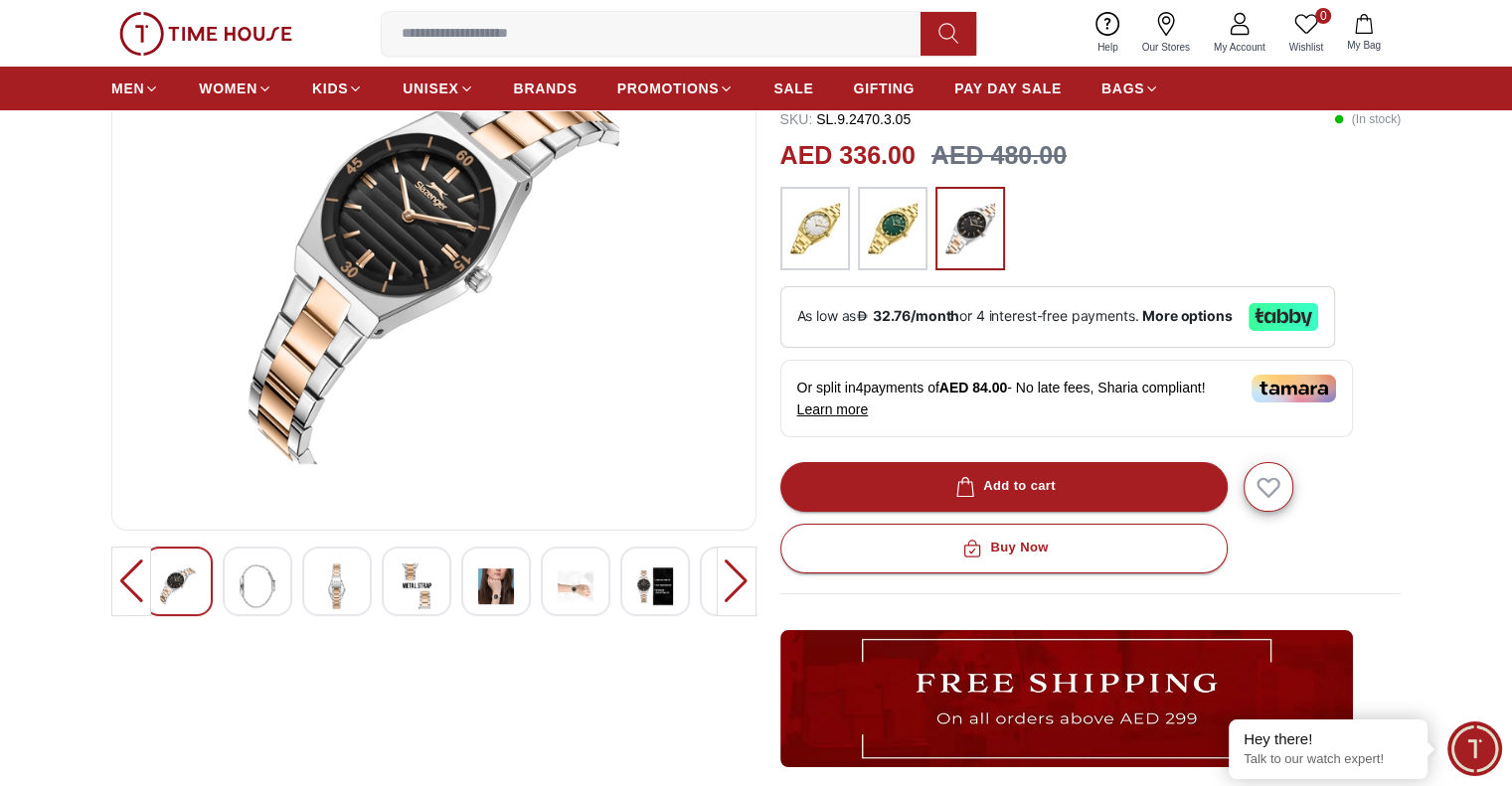 click at bounding box center (257, 586) 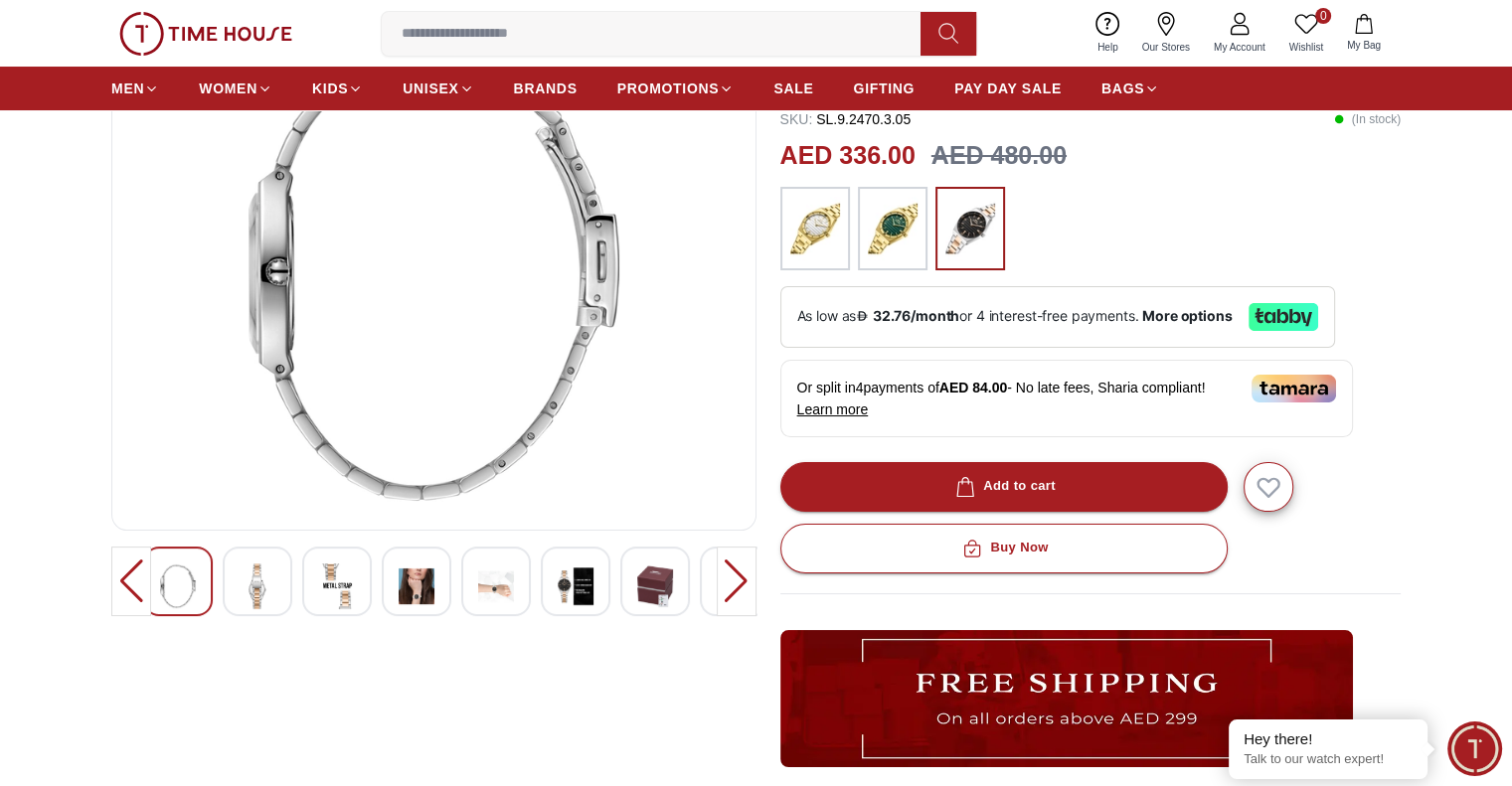 click at bounding box center (337, 586) 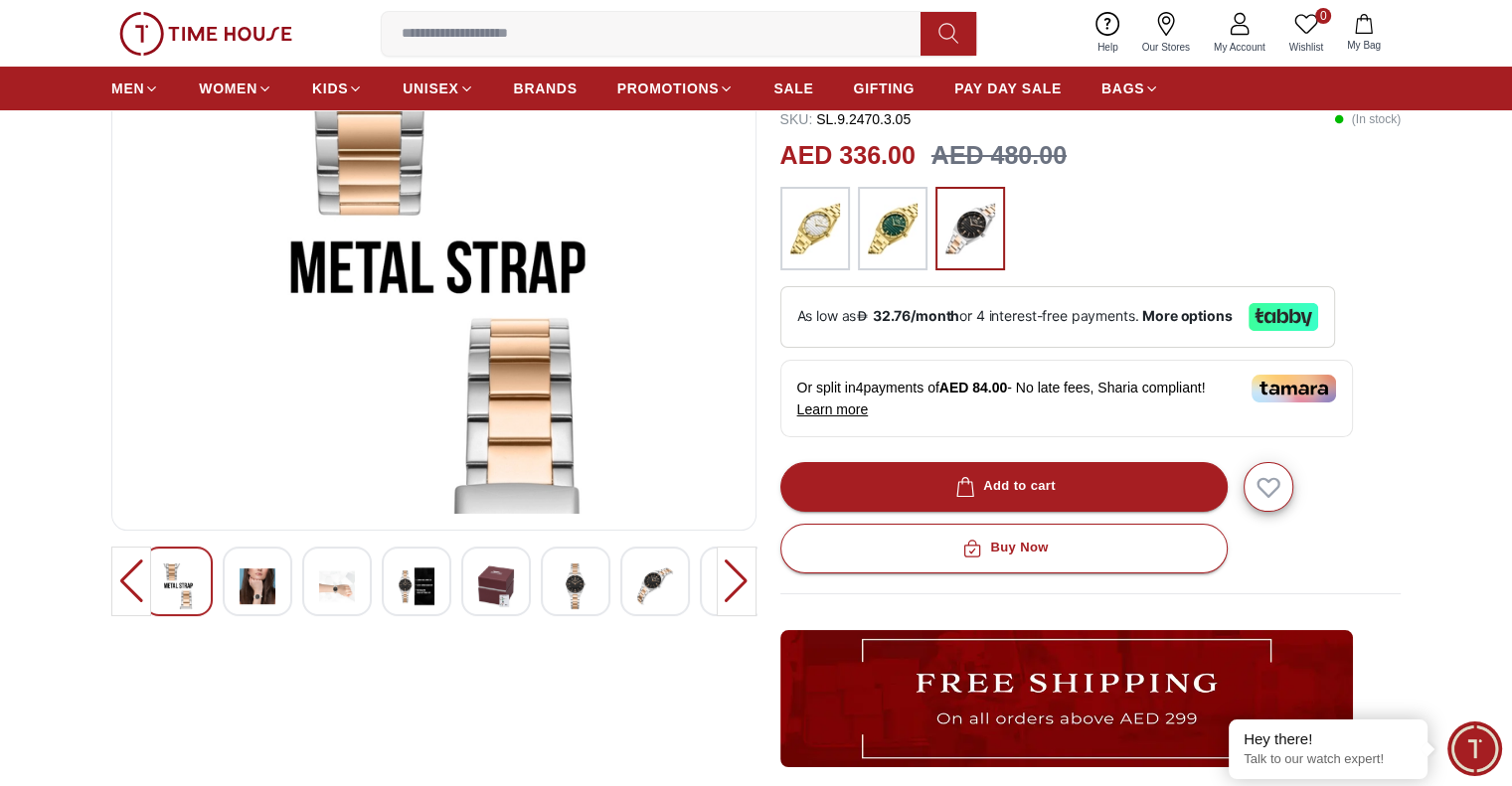 click at bounding box center (257, 586) 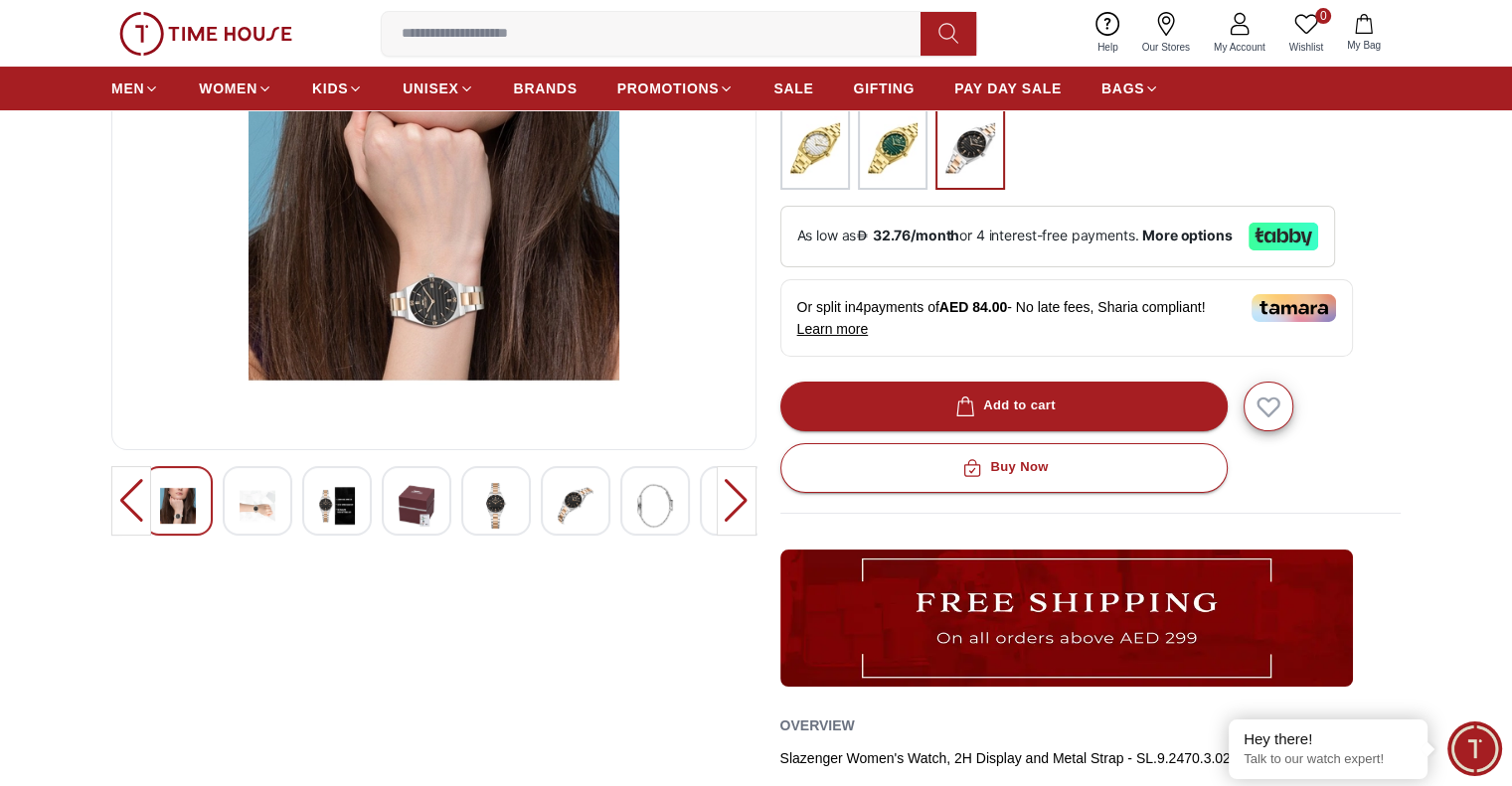 scroll, scrollTop: 298, scrollLeft: 0, axis: vertical 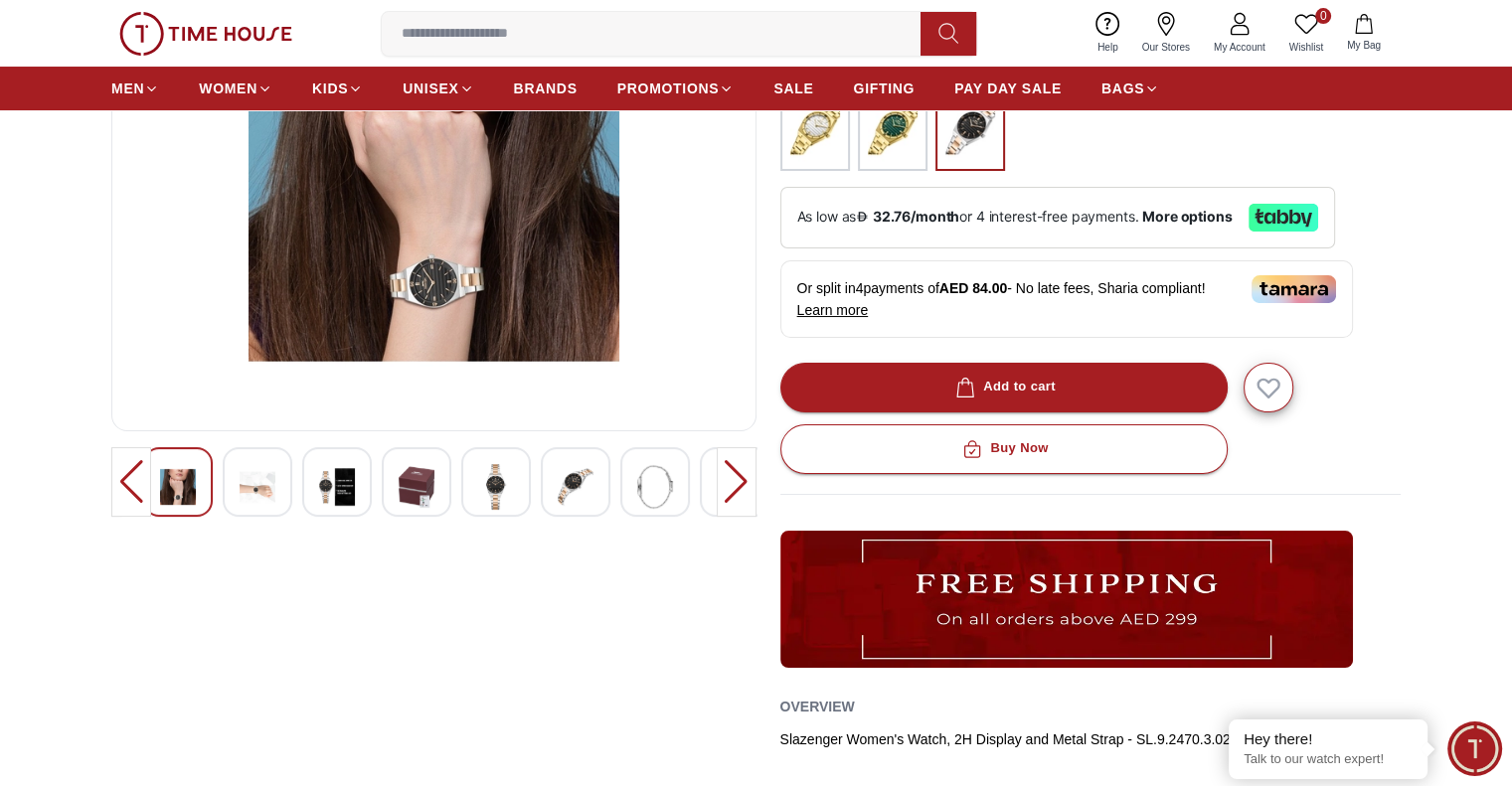 click at bounding box center [257, 487] 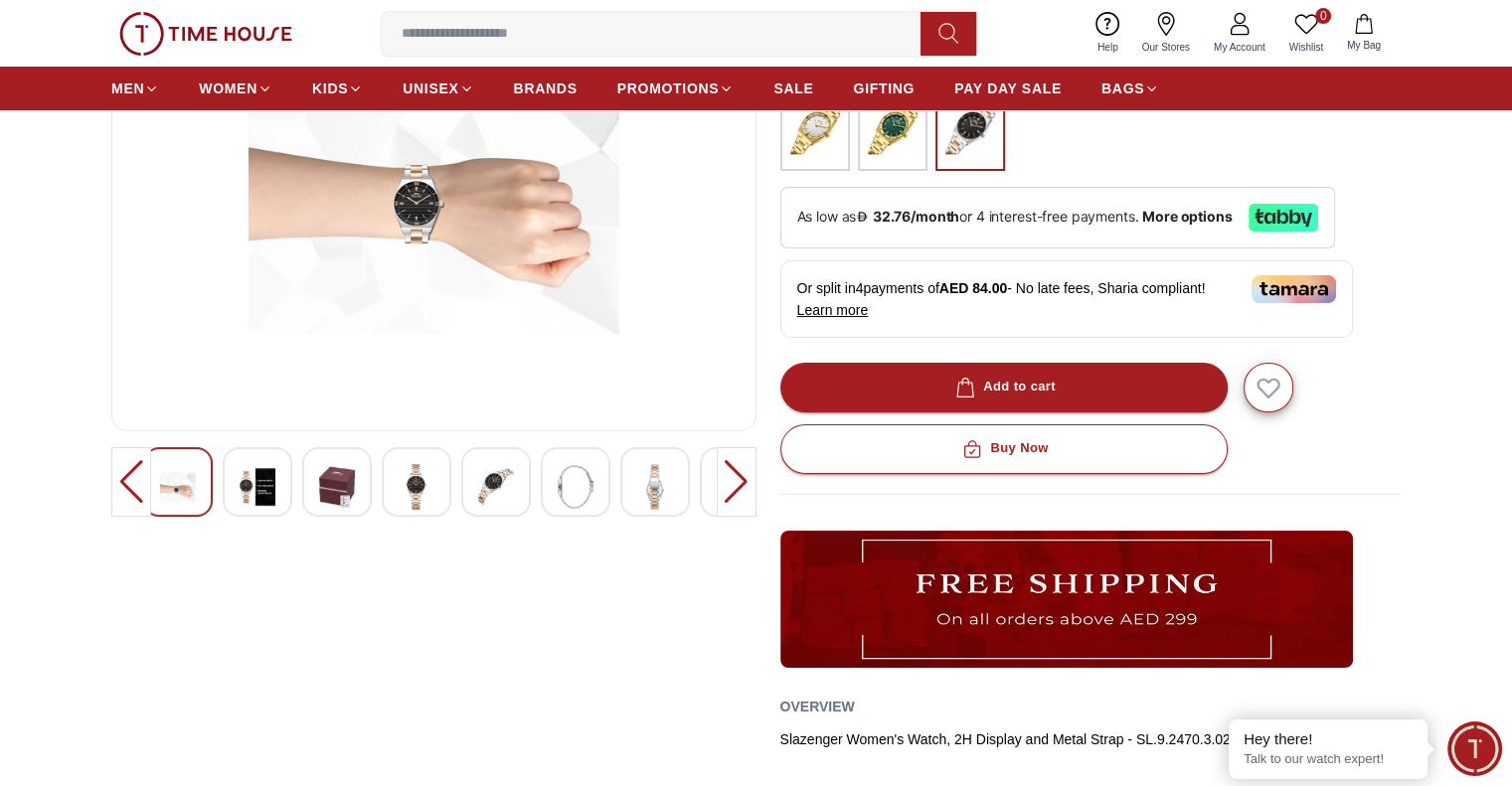 click at bounding box center (257, 487) 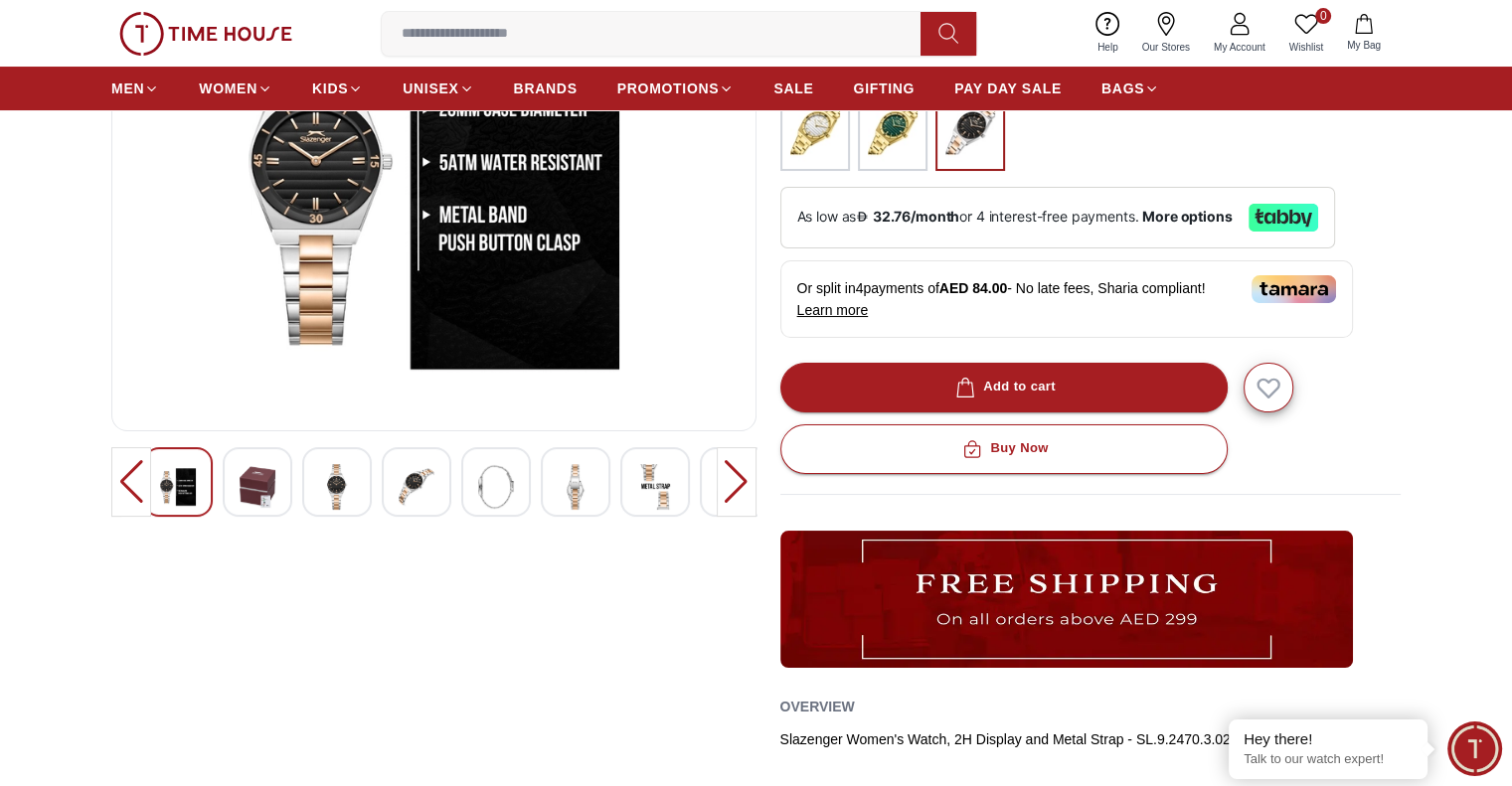 scroll, scrollTop: 199, scrollLeft: 0, axis: vertical 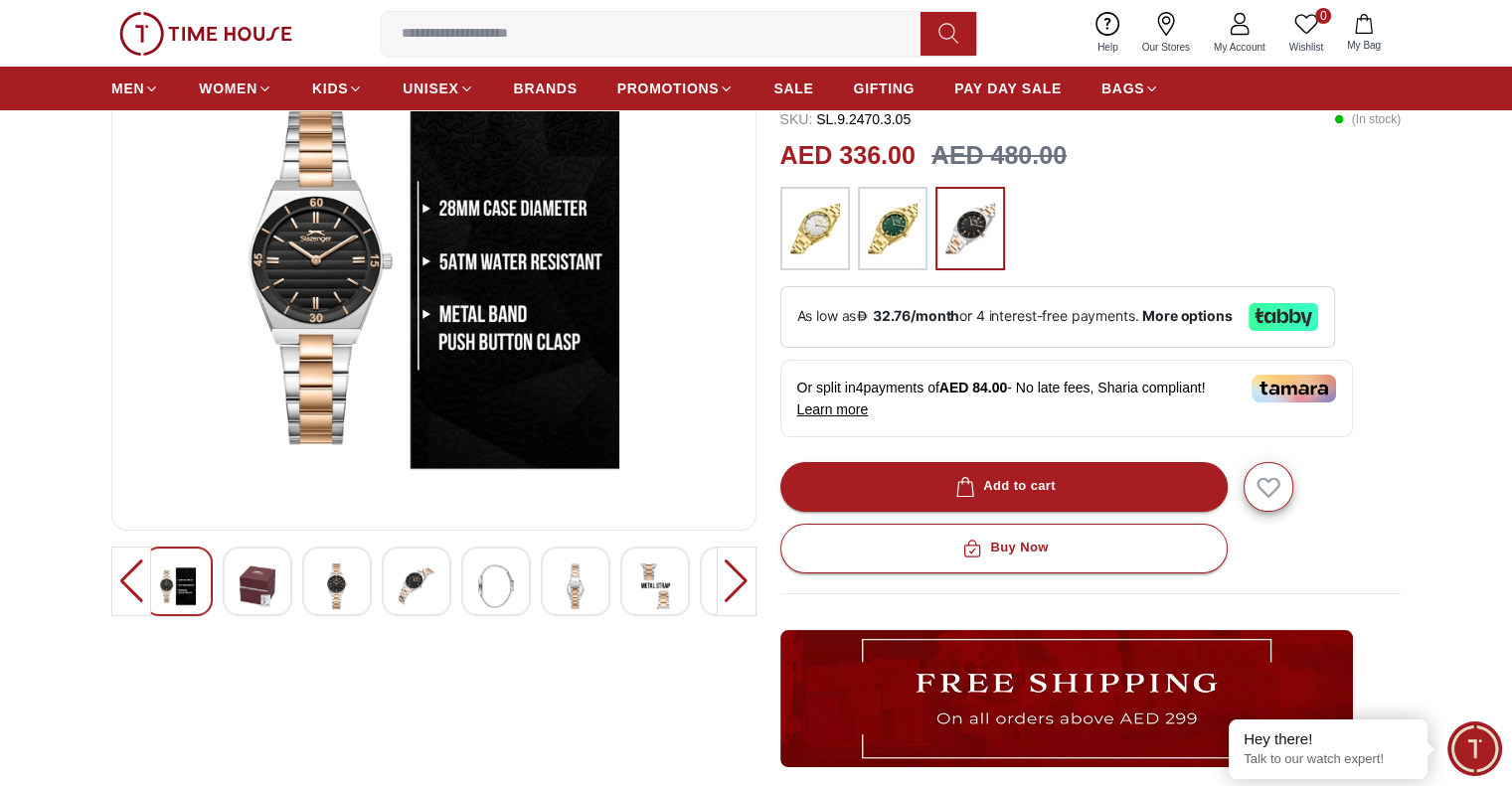click at bounding box center (257, 586) 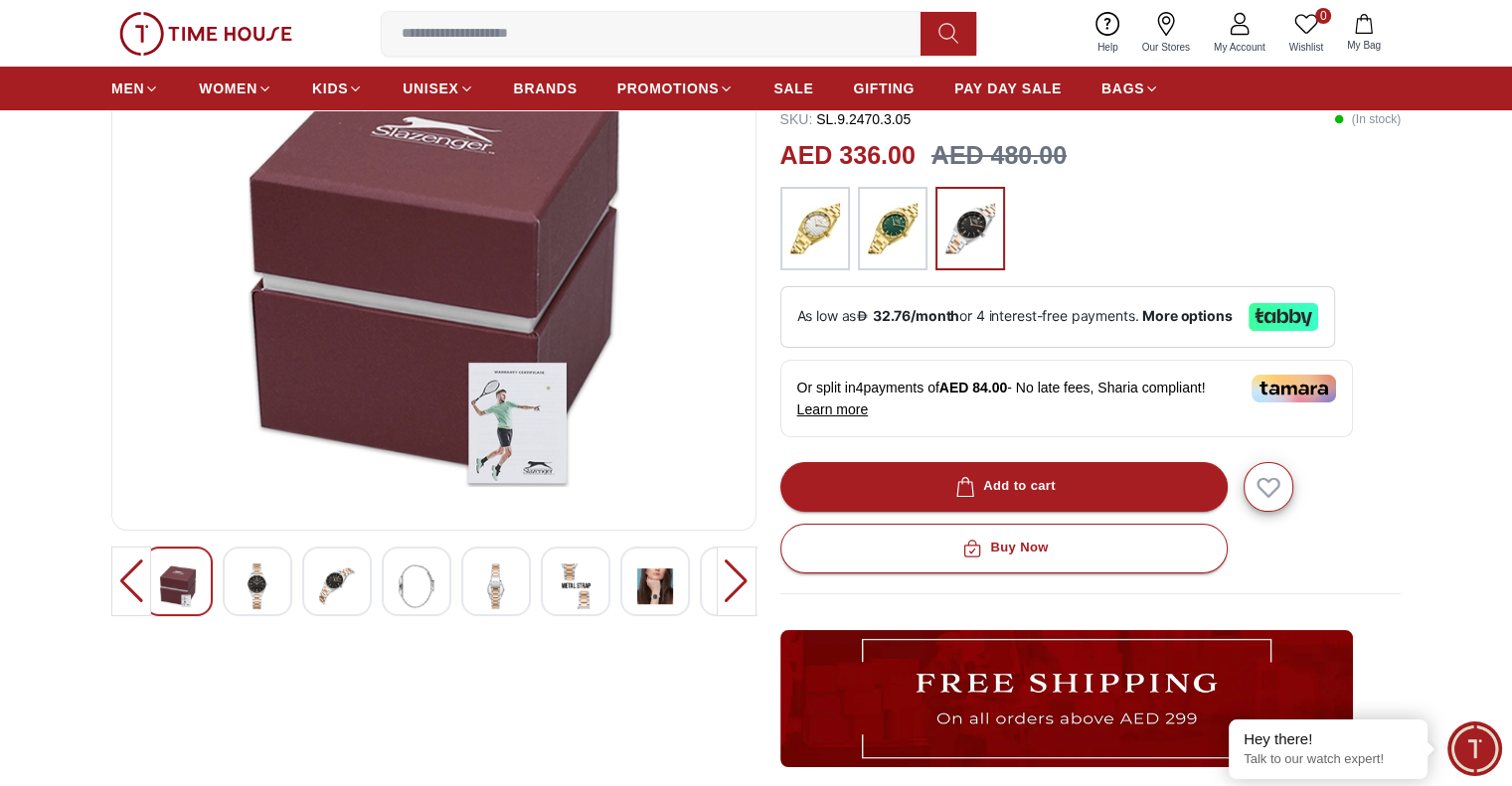 click at bounding box center (257, 586) 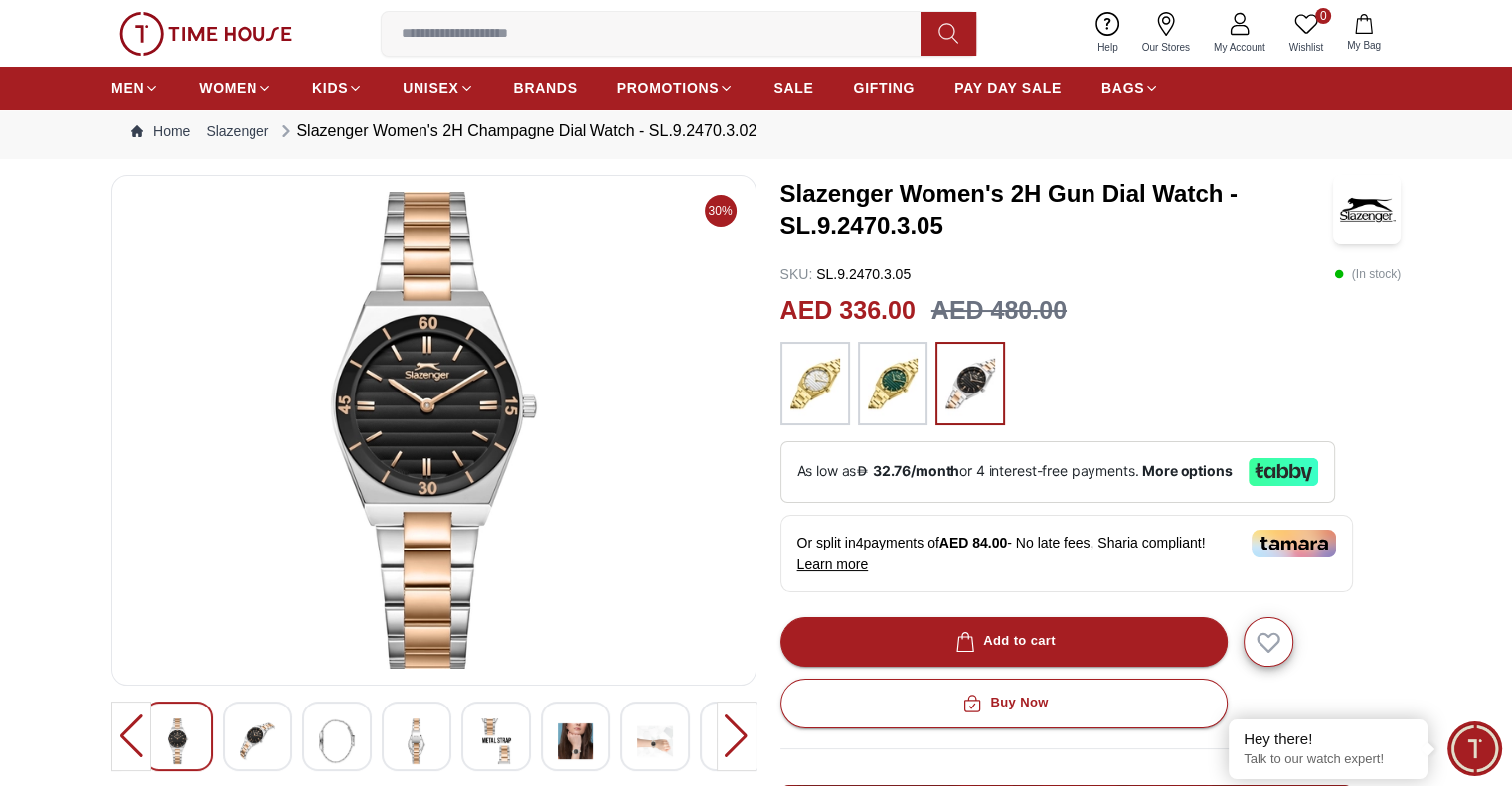 scroll, scrollTop: 0, scrollLeft: 0, axis: both 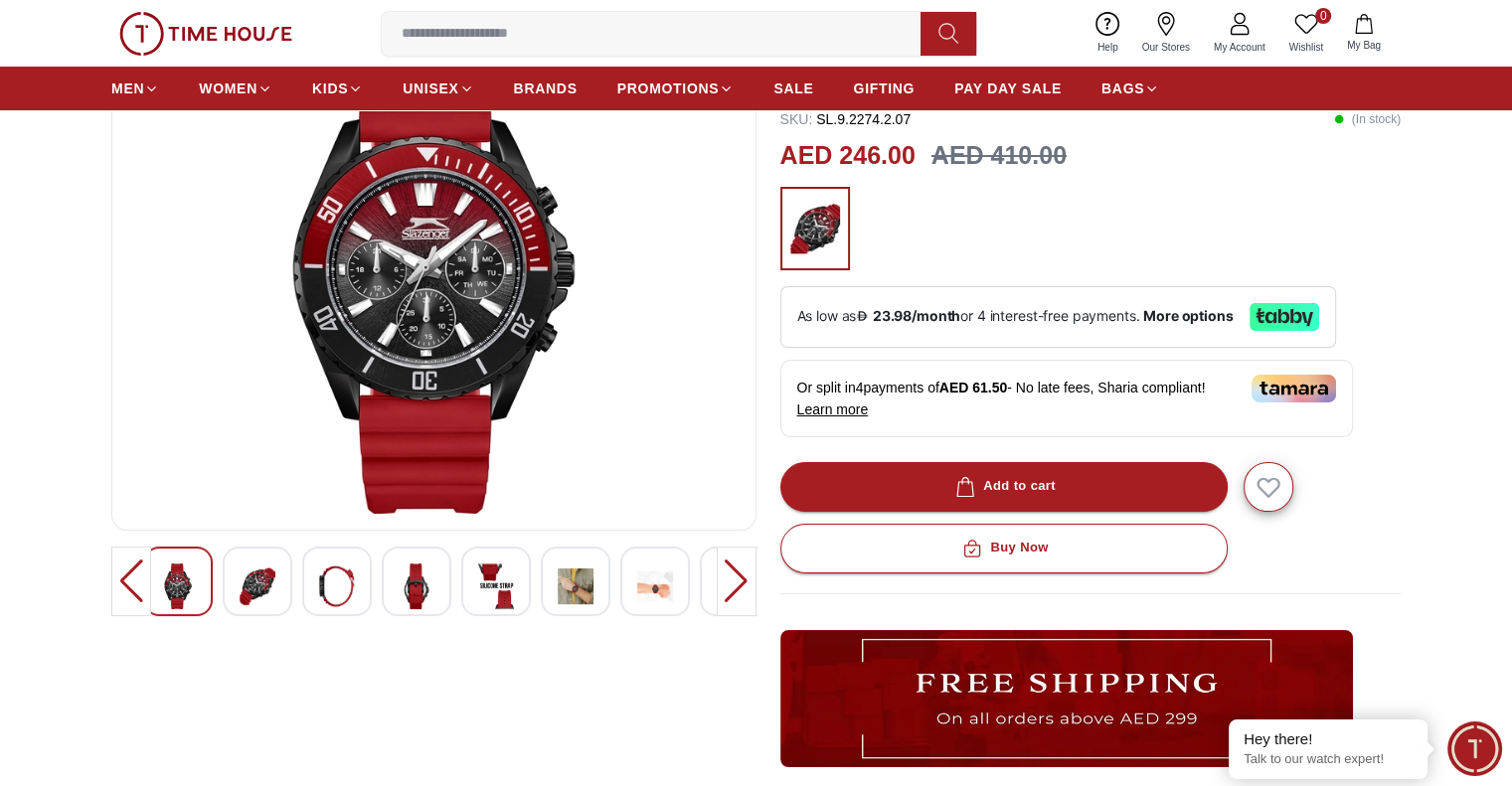 click at bounding box center (257, 586) 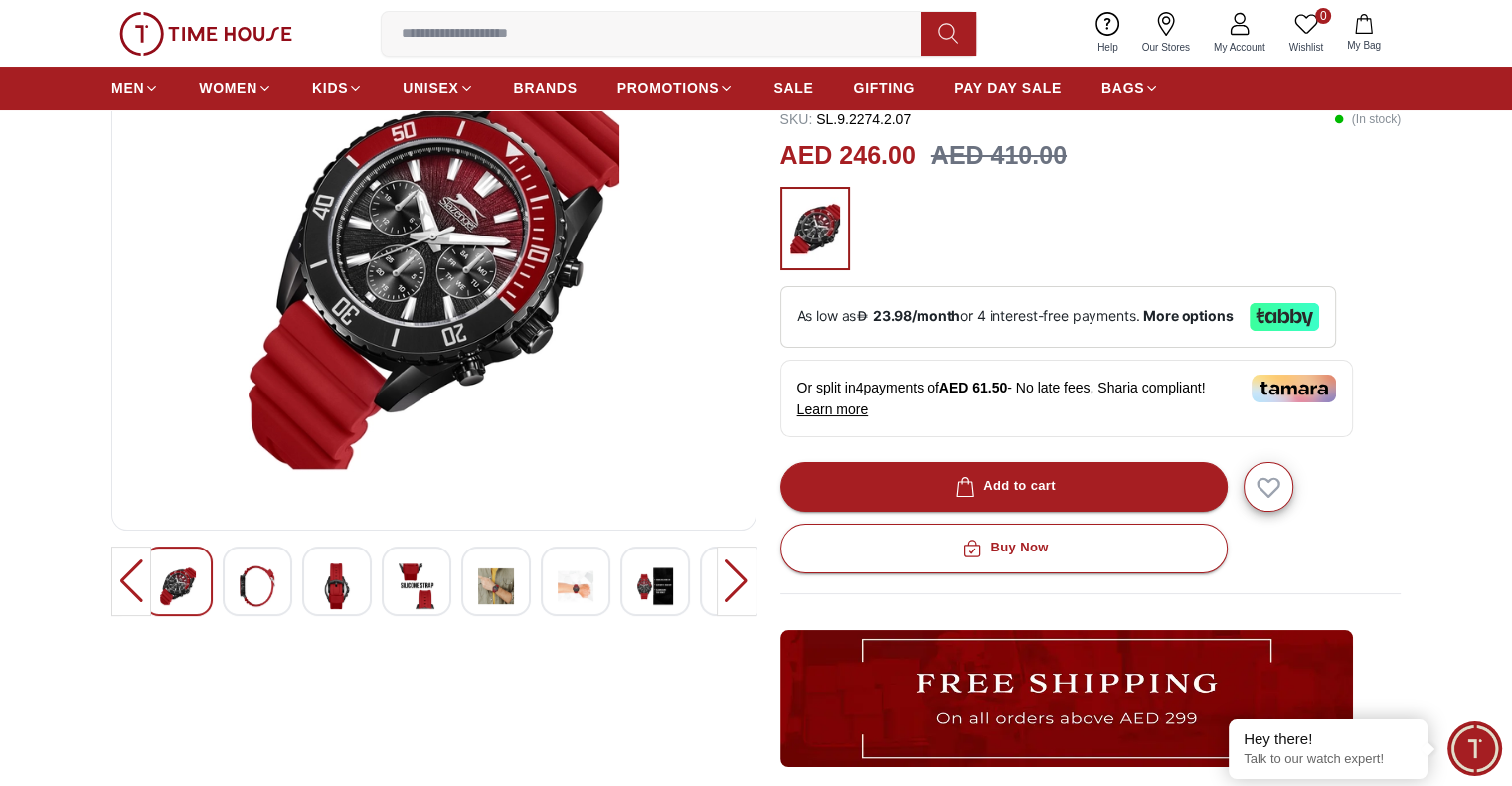 click at bounding box center (337, 586) 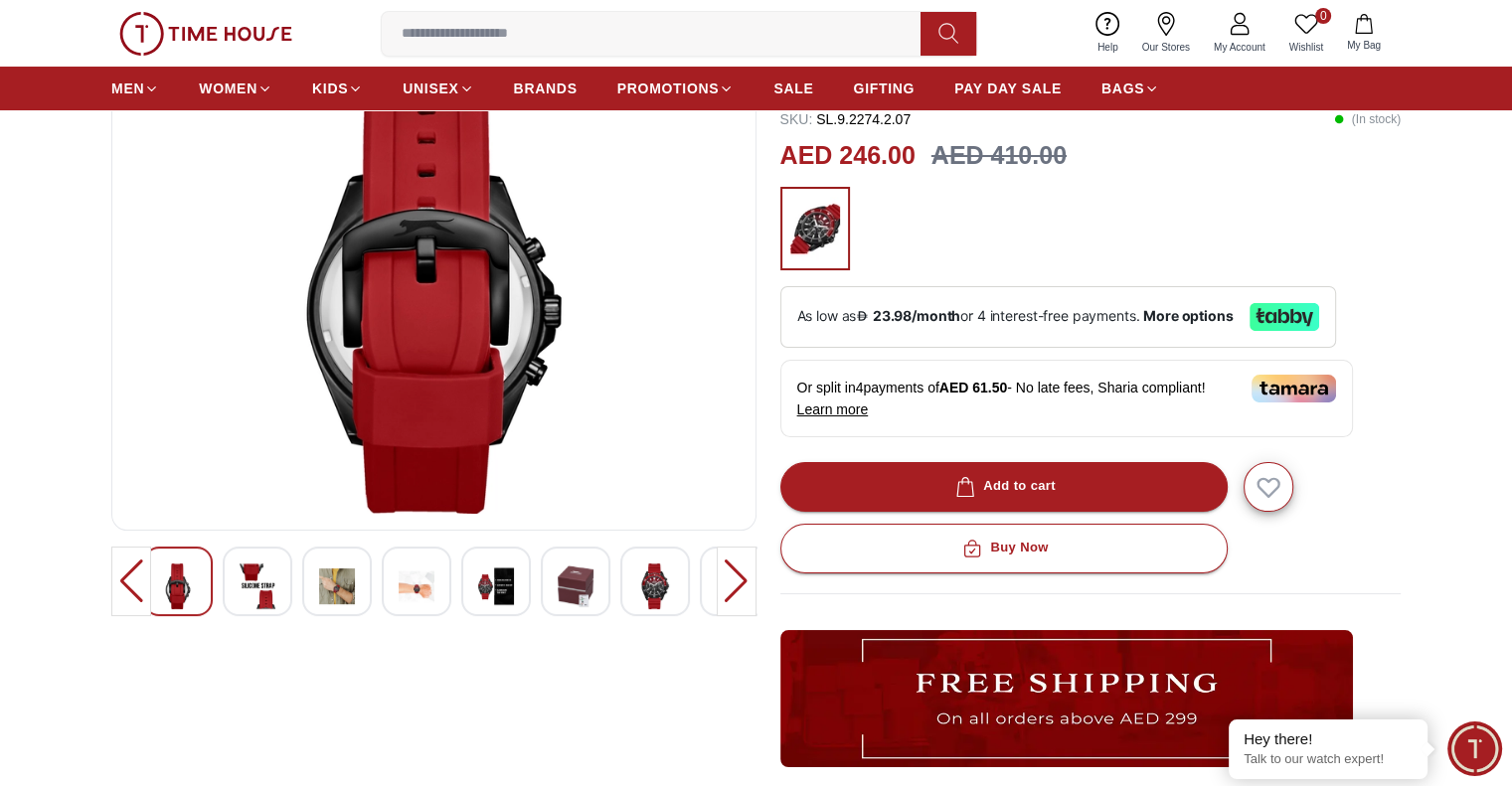 click at bounding box center (257, 581) 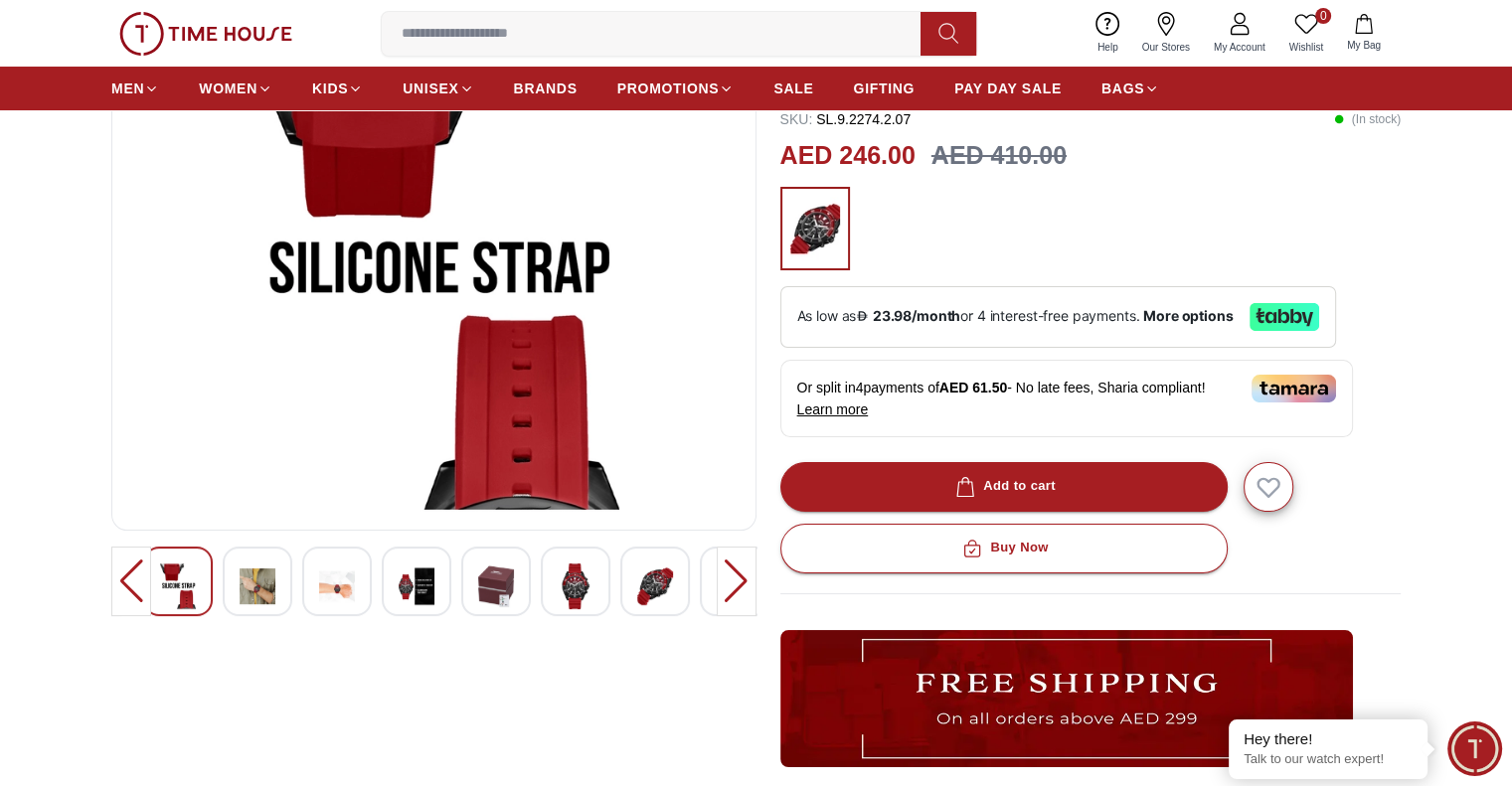 click at bounding box center [417, 586] 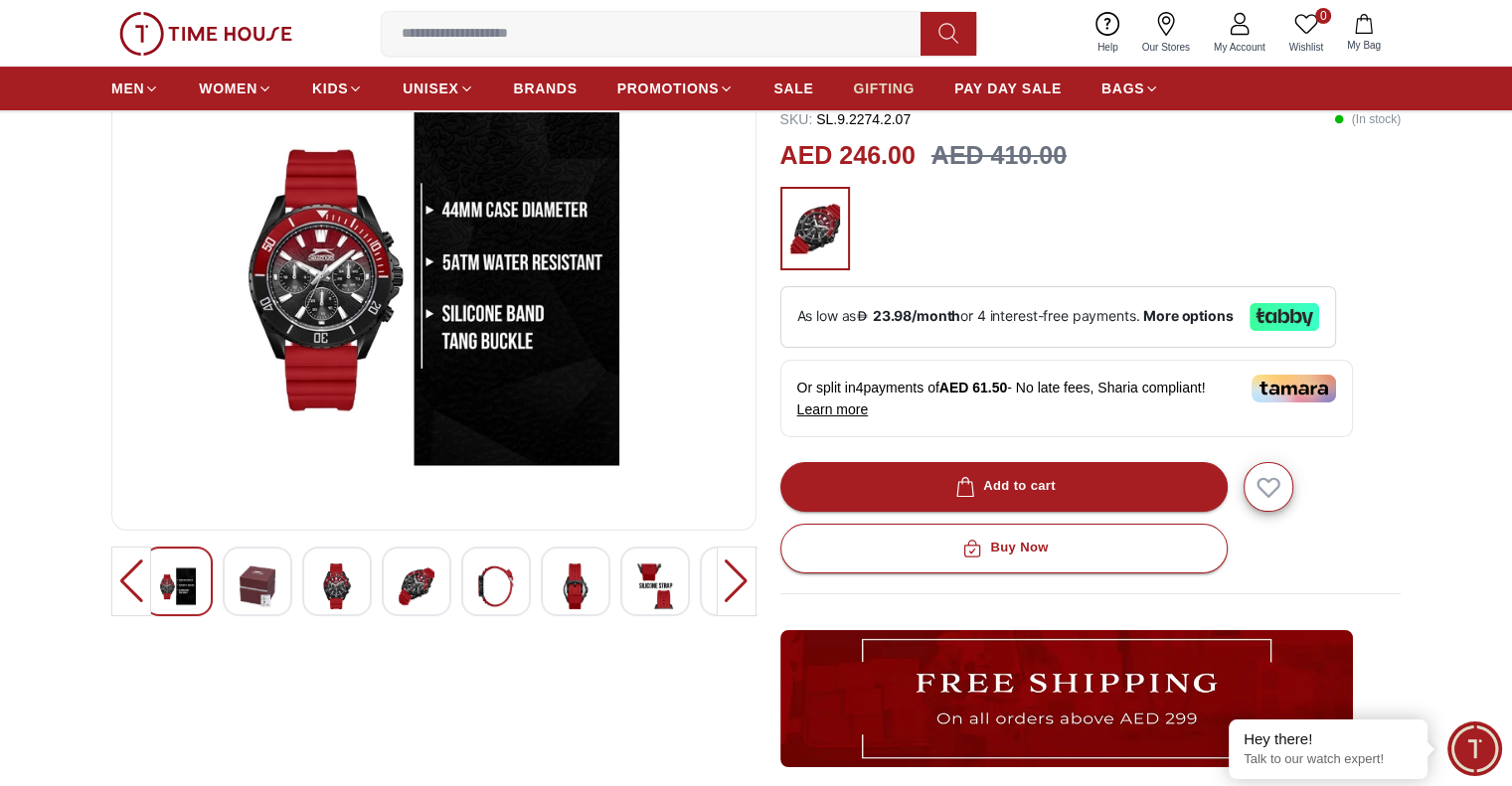 click on "GIFTING" at bounding box center [884, 88] 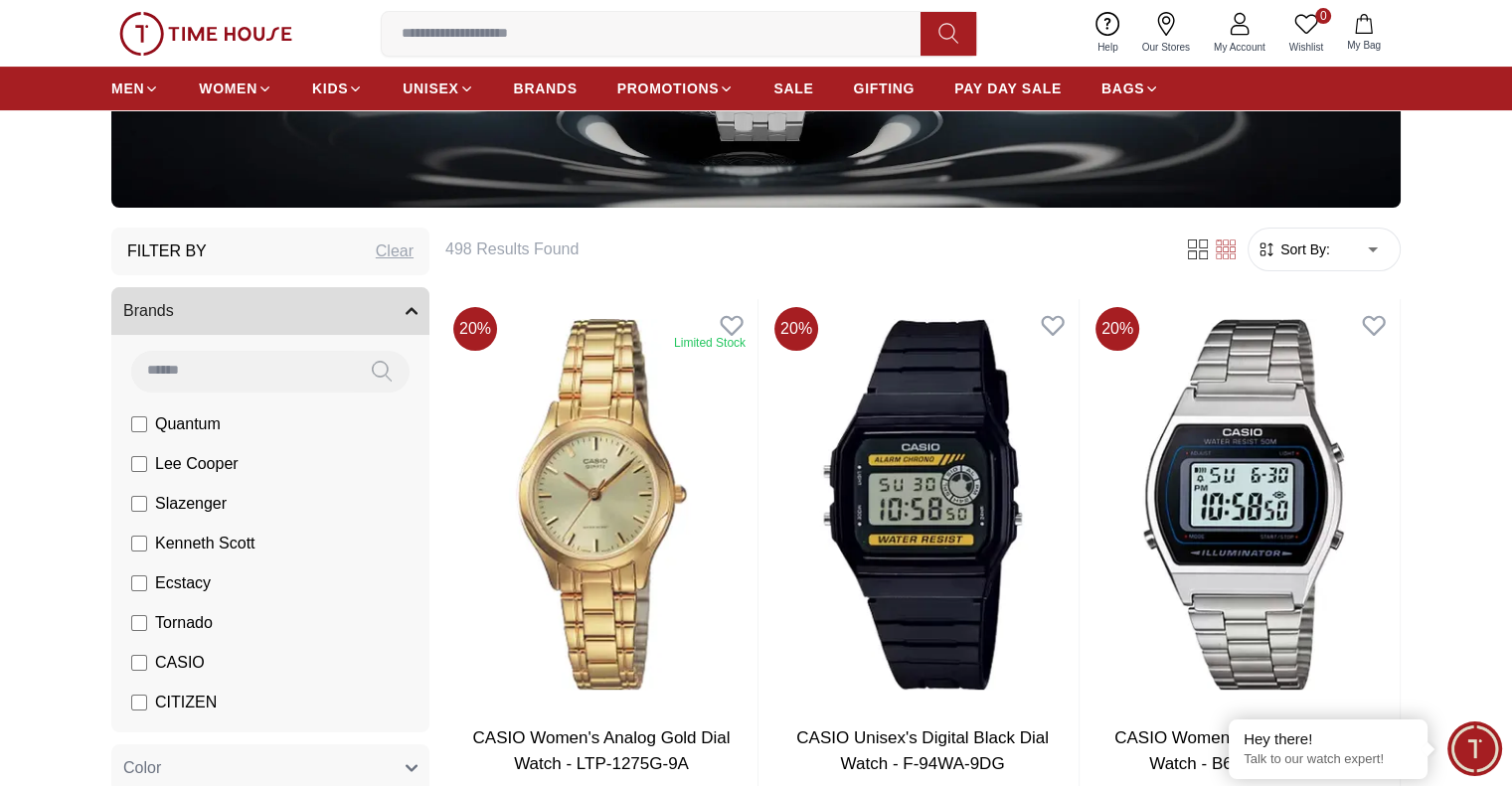 scroll, scrollTop: 497, scrollLeft: 0, axis: vertical 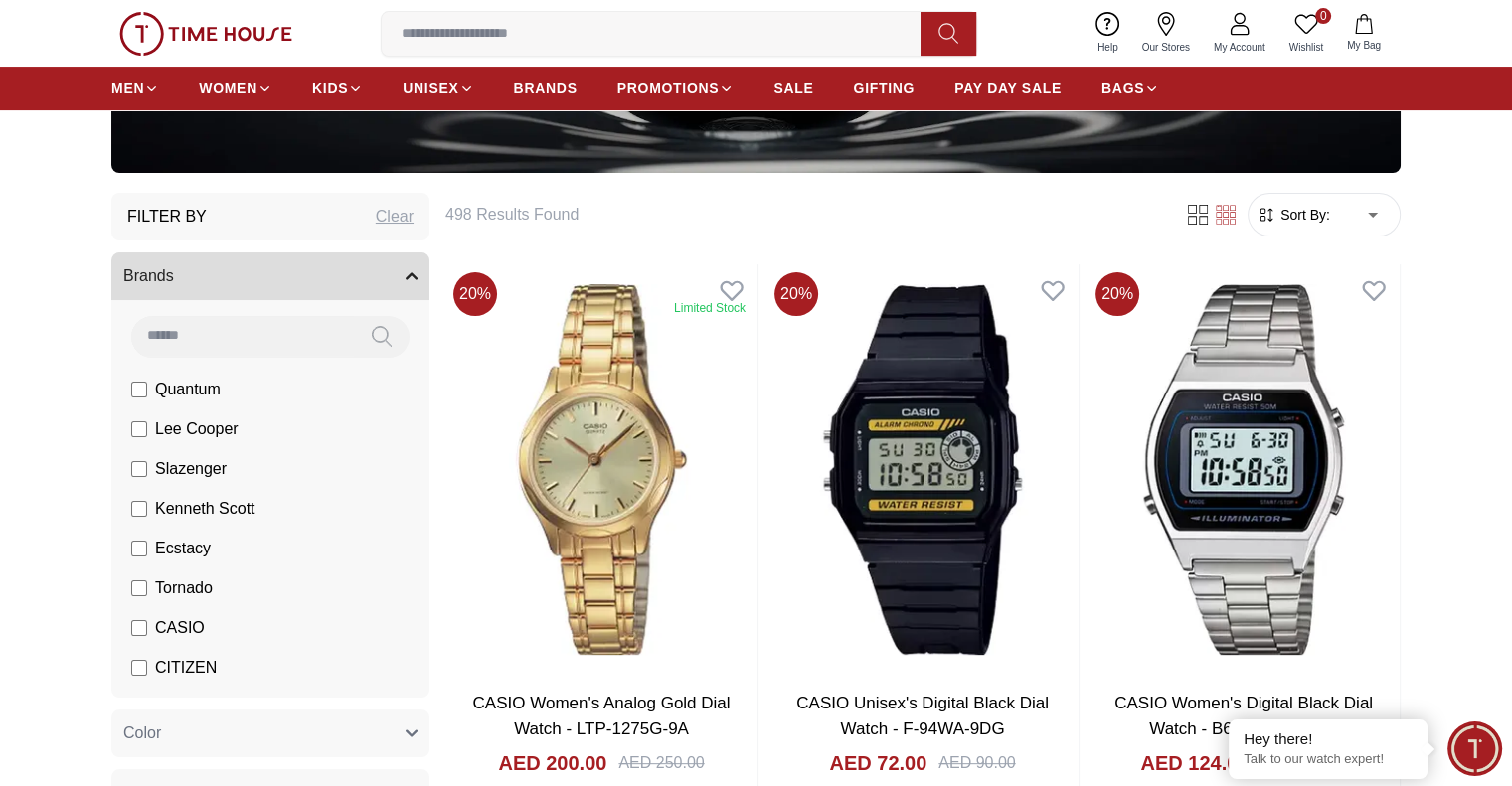 click on "Sort By:" at bounding box center [1303, 215] 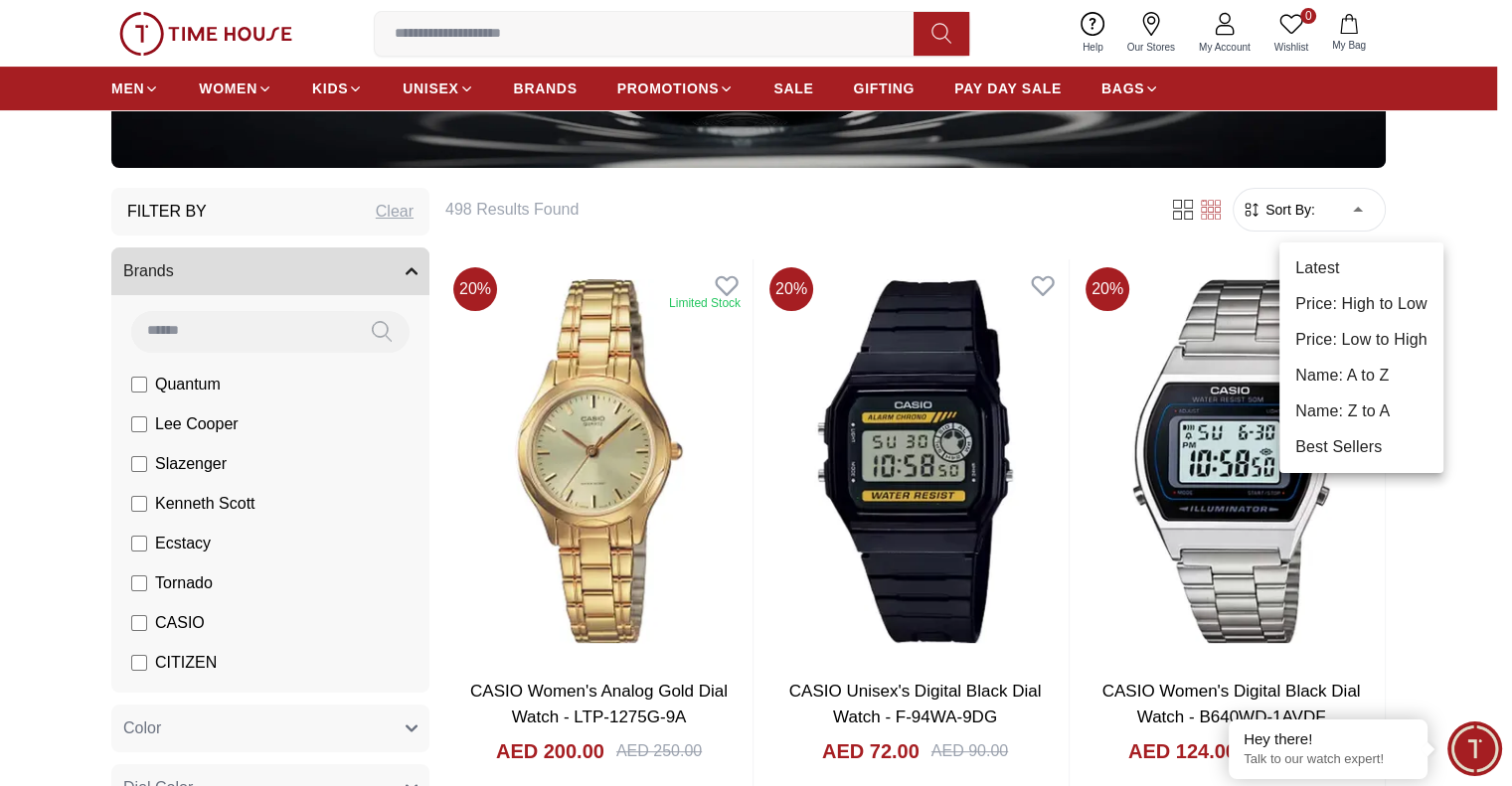 click on "100% Genuine products with International Warranty Shop From [COUNTRY] | العربية |     Currency    | 0 Wishlist My Bag Help Our Stores My Account 0 Wishlist My Bag MEN WOMEN KIDS UNISEX BRANDS PROMOTIONS SALE GIFTING PAY DAY SALE BAGS Home    Filter By Clear Brands Quantum Lee Cooper Slazenger Kenneth Scott Ecstacy Tornado CASIO CITIZEN Police G-Shock Color Black Green Blue Dark Blue Silver Silver / Black Black / Gold Orange Rose Gold Grey White White / Rose Gold Silver / Gold Silver / Rose Gold Black / Black Black / Silver Black / Rose Gold Yellow White / Silver Light Blue Black /Grey Black /Black Black / Rose Gold / Black Rose Gold / Black Rose Gold / Black / Black Pink Silver / Blue Titanum Navy Blue Military Green Blue / Silver Champagne White / Gold  Black  Ivory O.Green Green / Silver Black / Blue Maroon Blue/Silver Green/Gold Gold / Green Blue / Gold Silver  /  Silver Deep Blue Green / Gold  Black / Gun Metal Gun Metal / Green Gun Metal / Red Gun Metal / Yellow Olive Green / Dark Green Grey" at bounding box center [756, 2281] 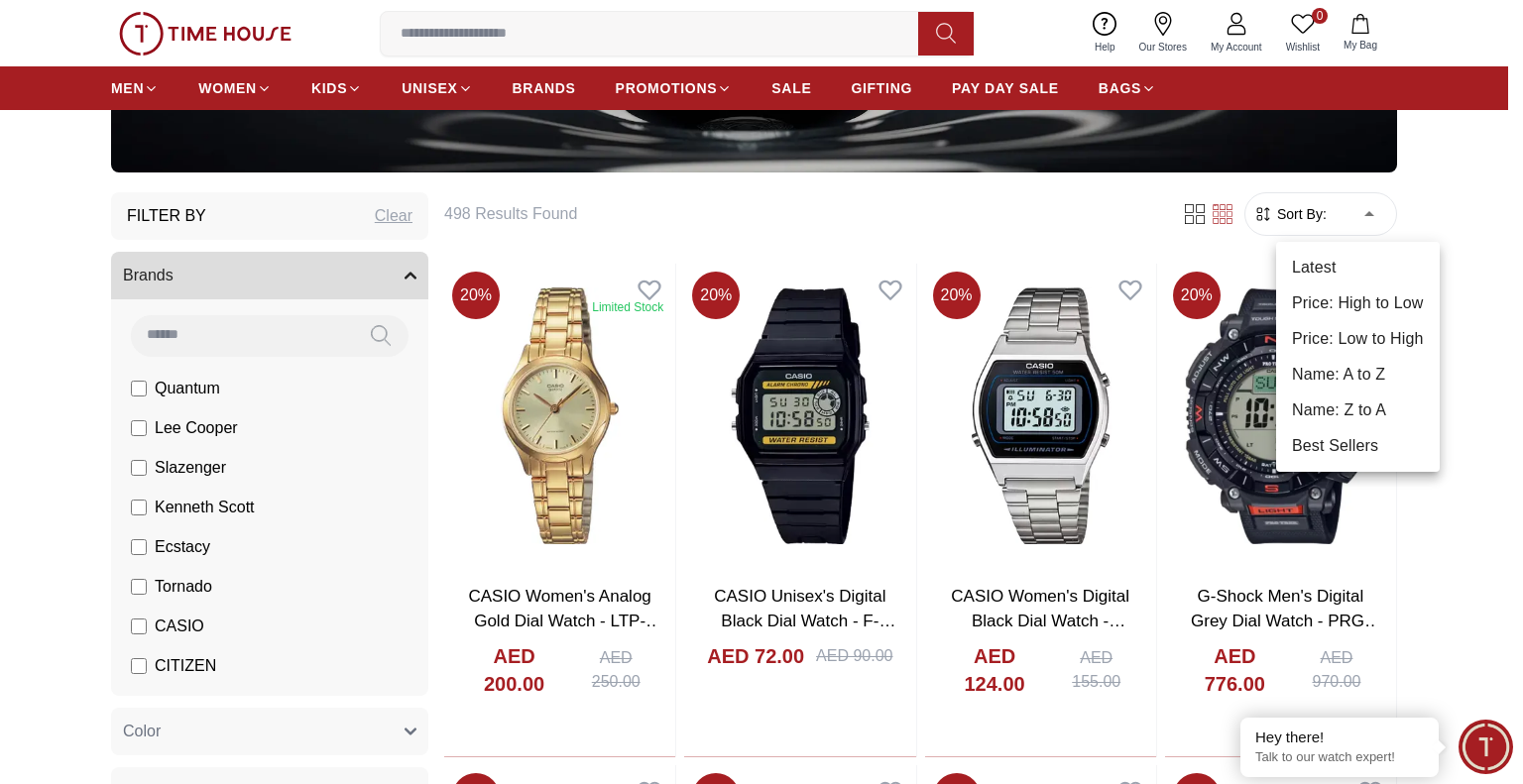 click on "Price: Low to High" at bounding box center (1357, 339) 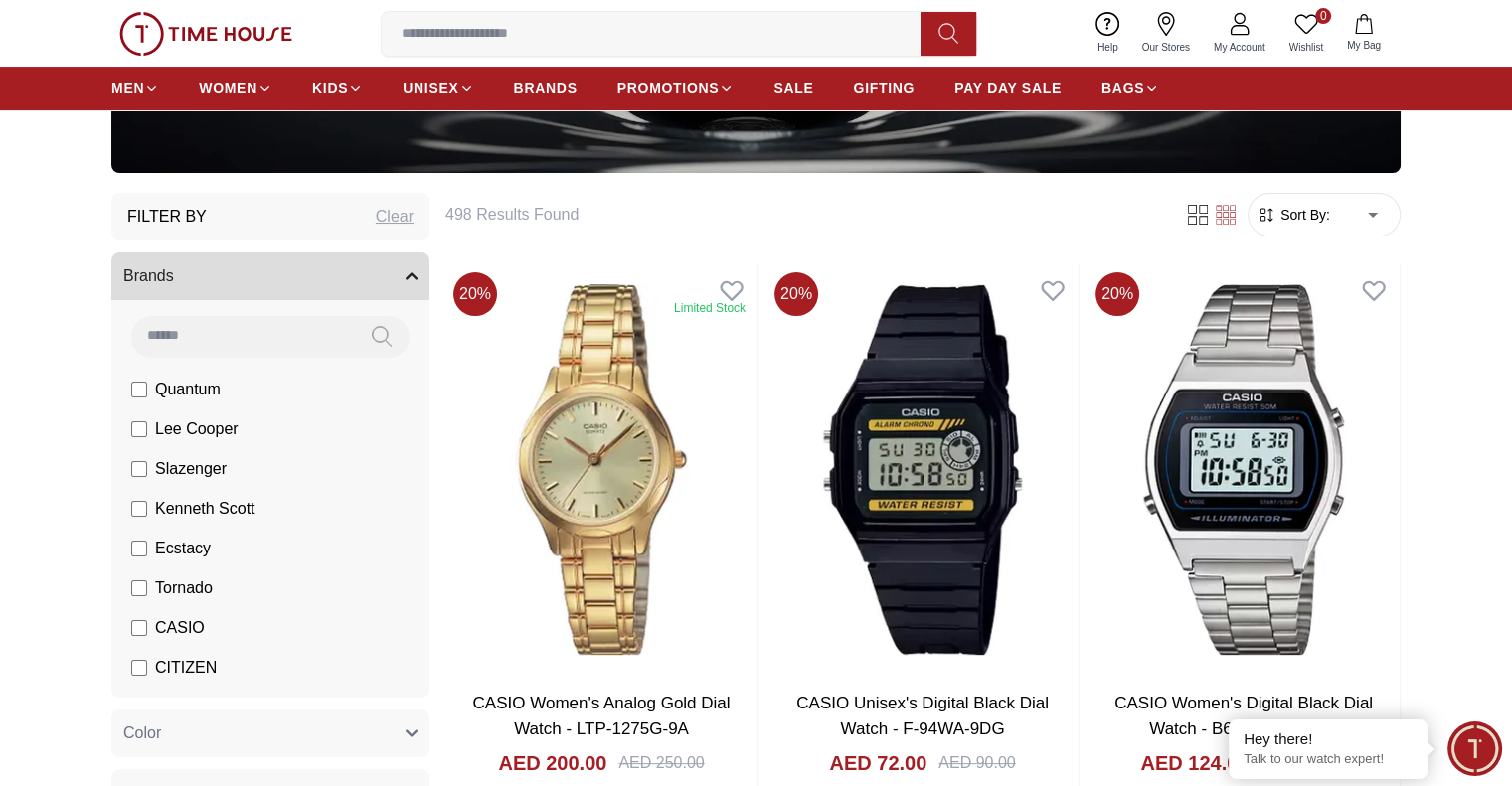 type on "*" 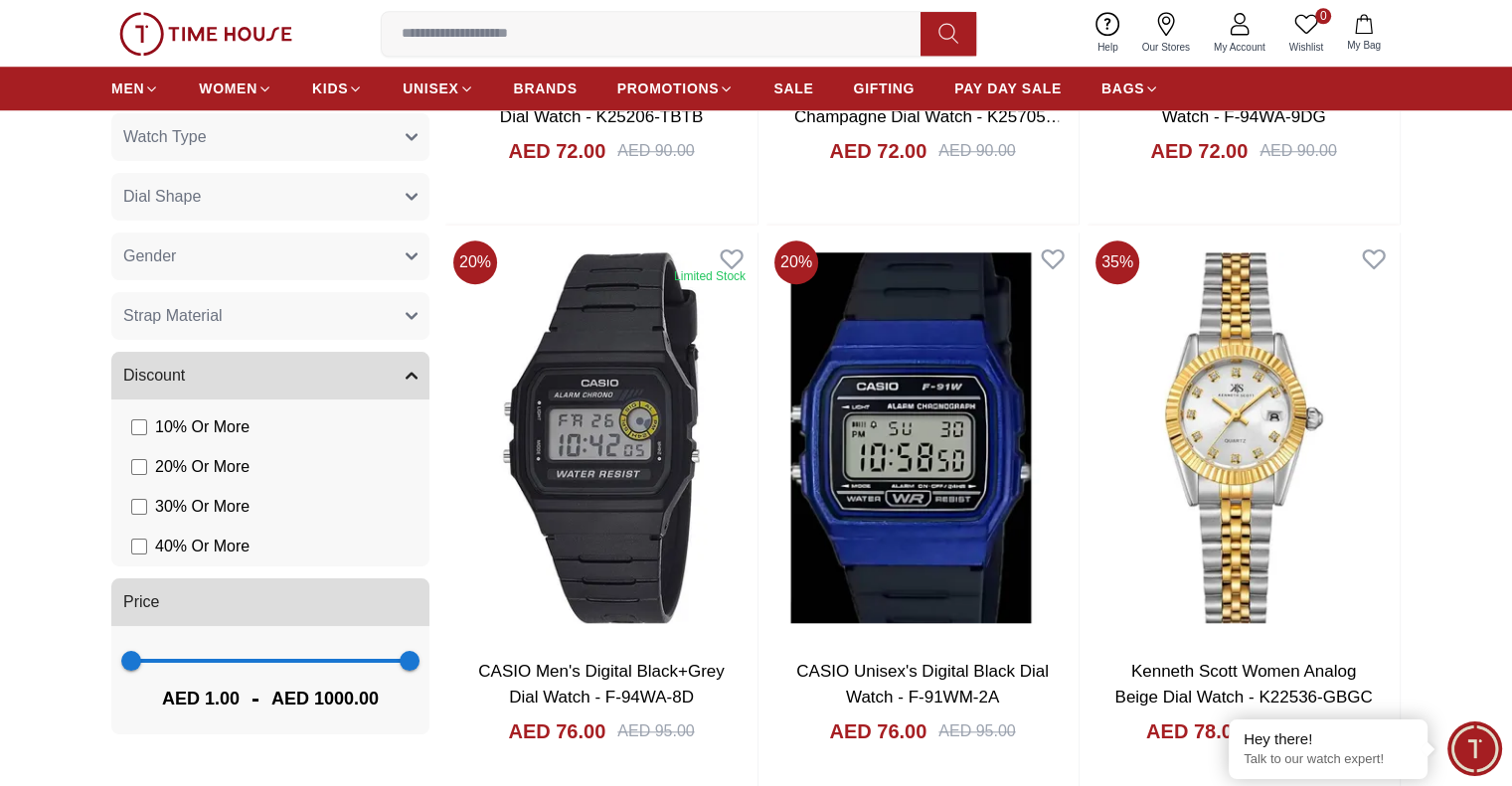 scroll, scrollTop: 1789, scrollLeft: 0, axis: vertical 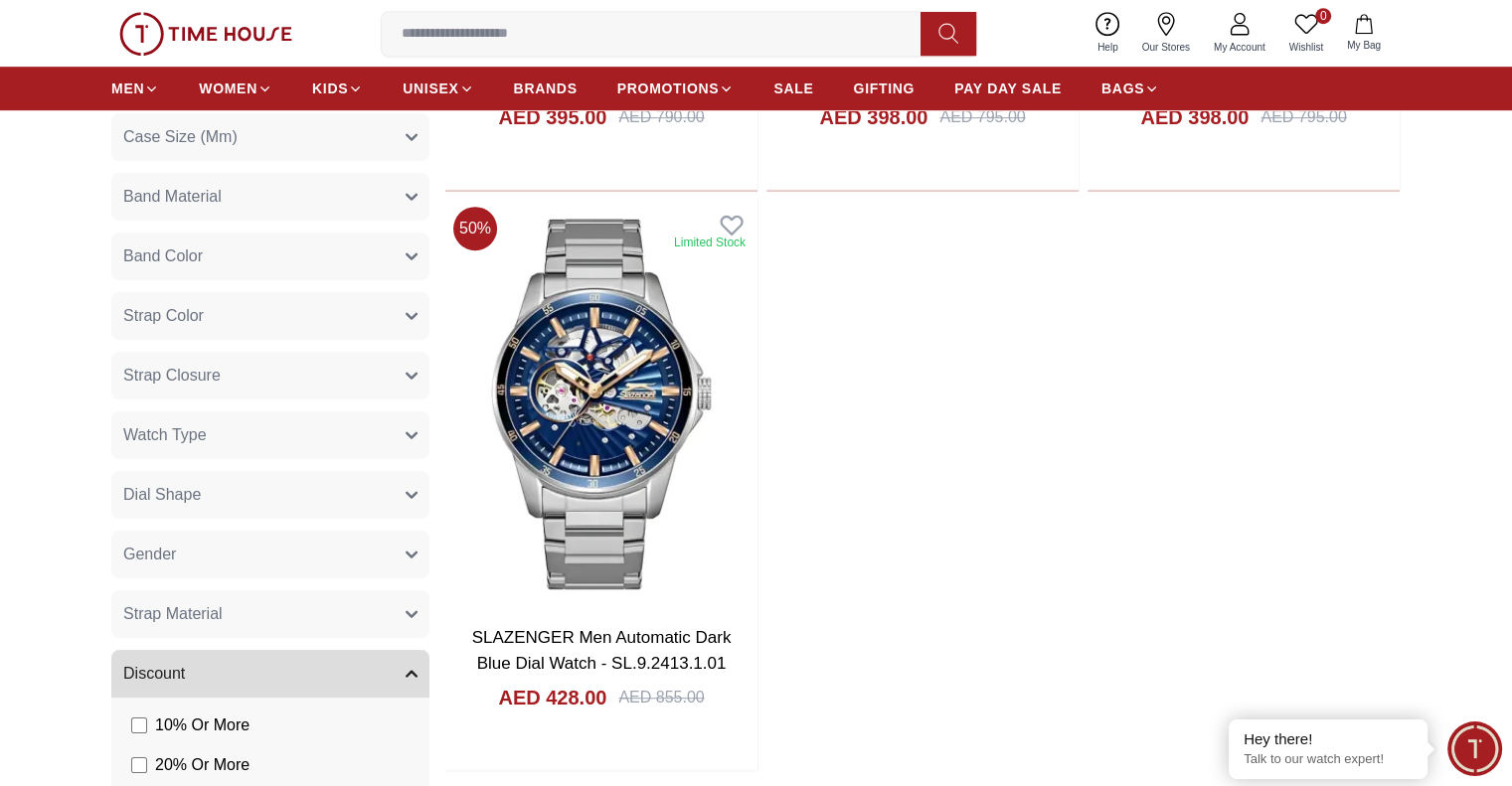 click on "Gender" at bounding box center [270, 554] 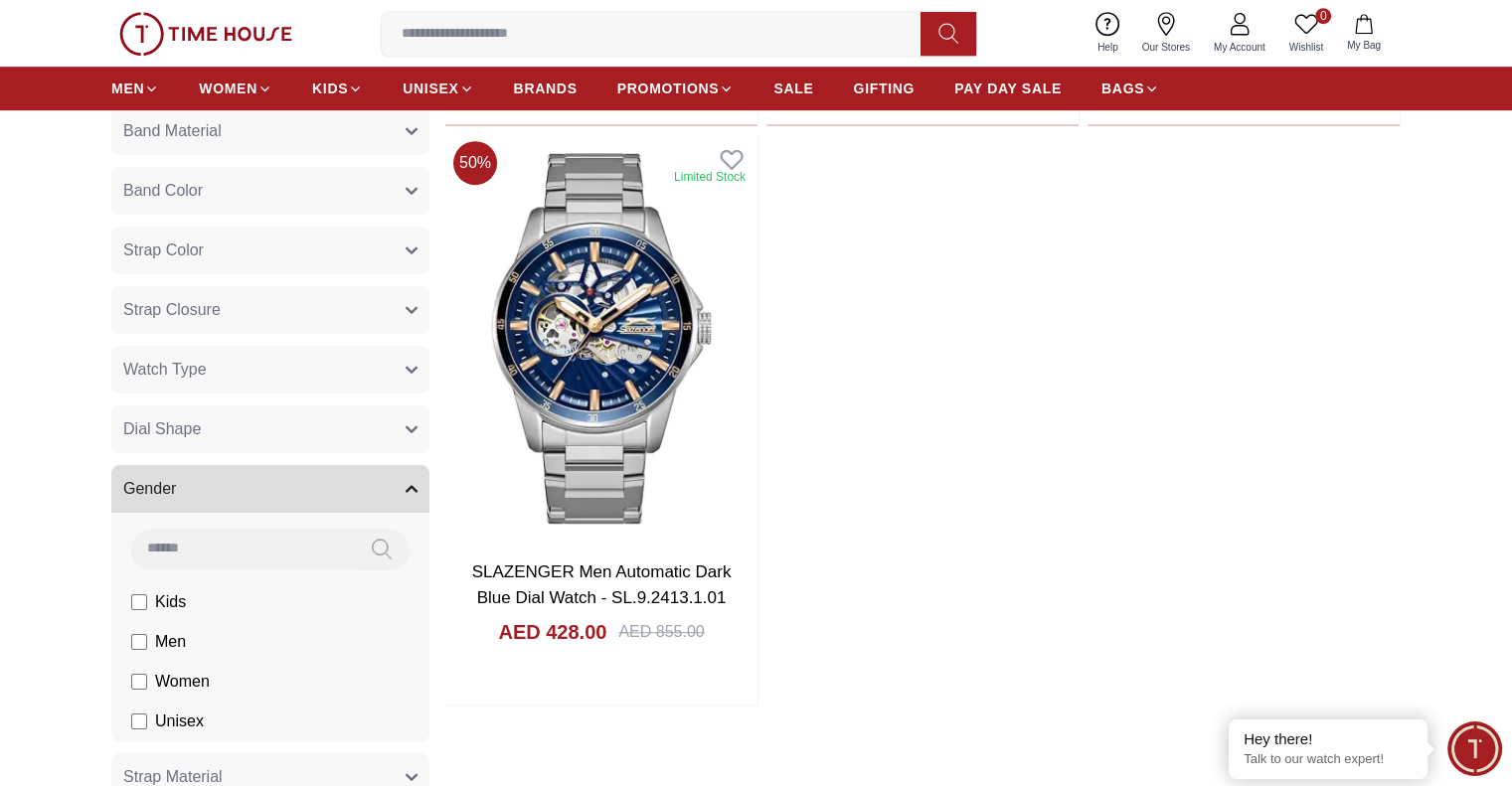 scroll, scrollTop: 1242, scrollLeft: 0, axis: vertical 